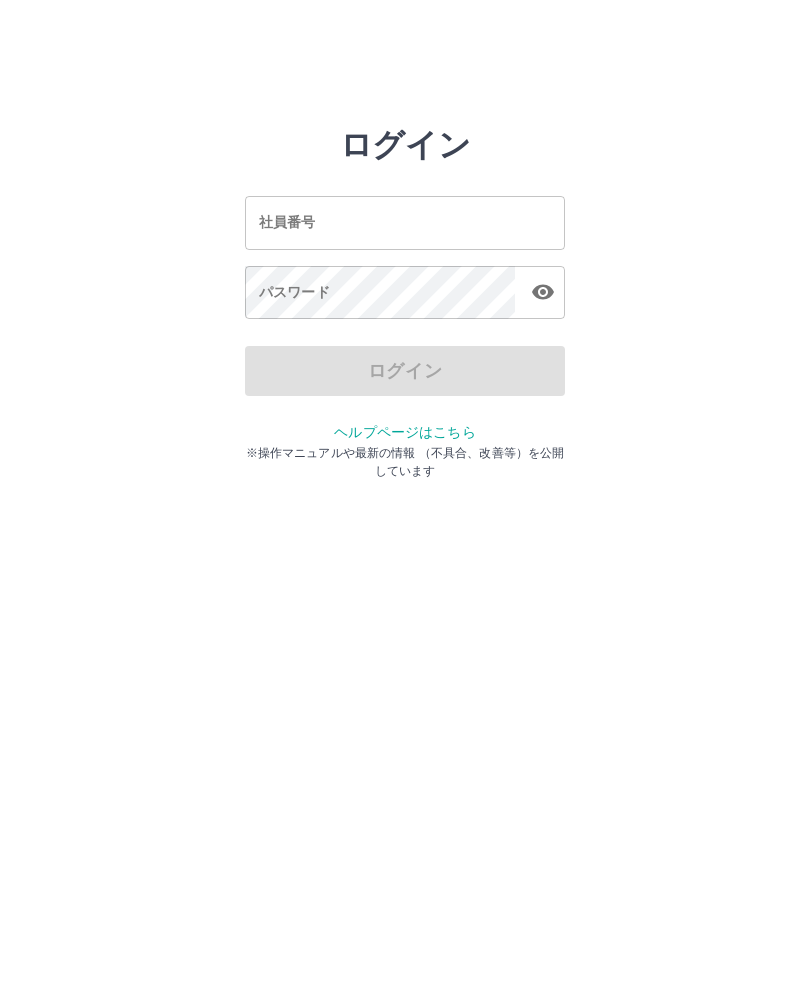 scroll, scrollTop: 0, scrollLeft: 0, axis: both 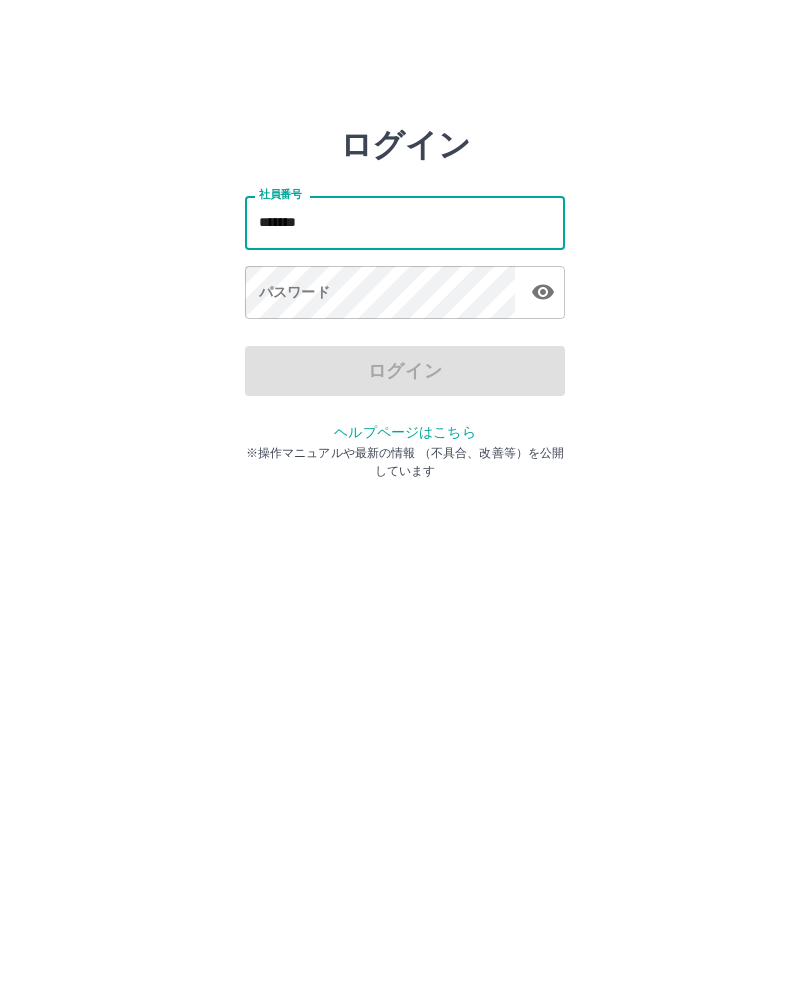 type on "*******" 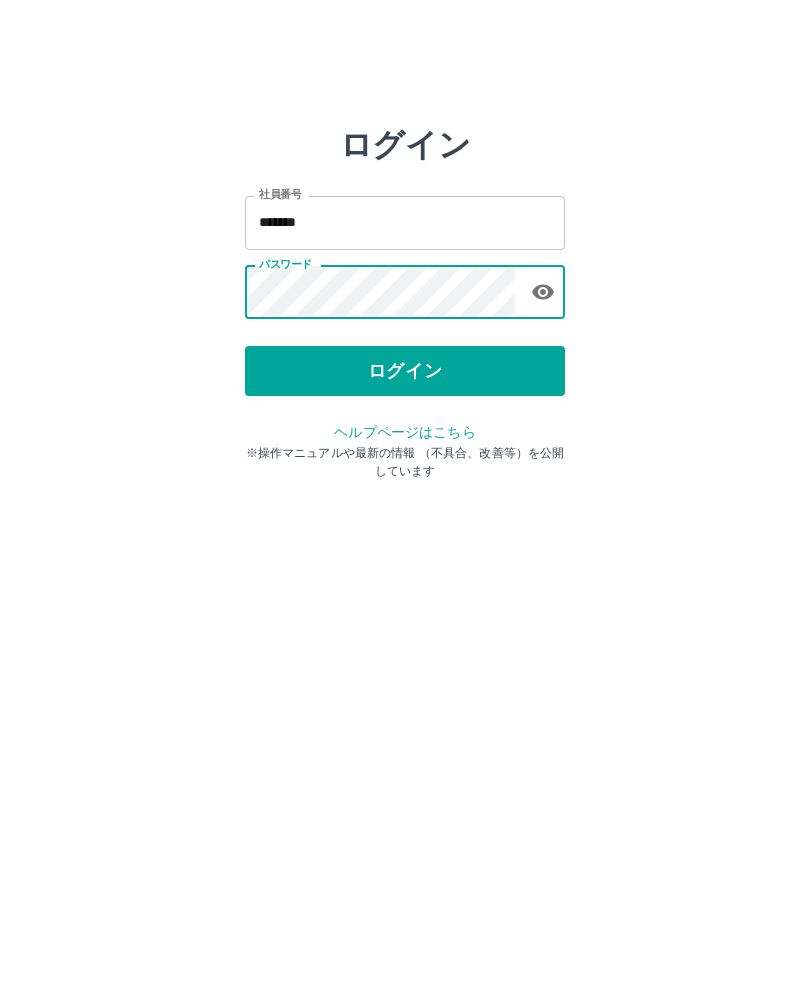 click on "ログイン" at bounding box center [405, 371] 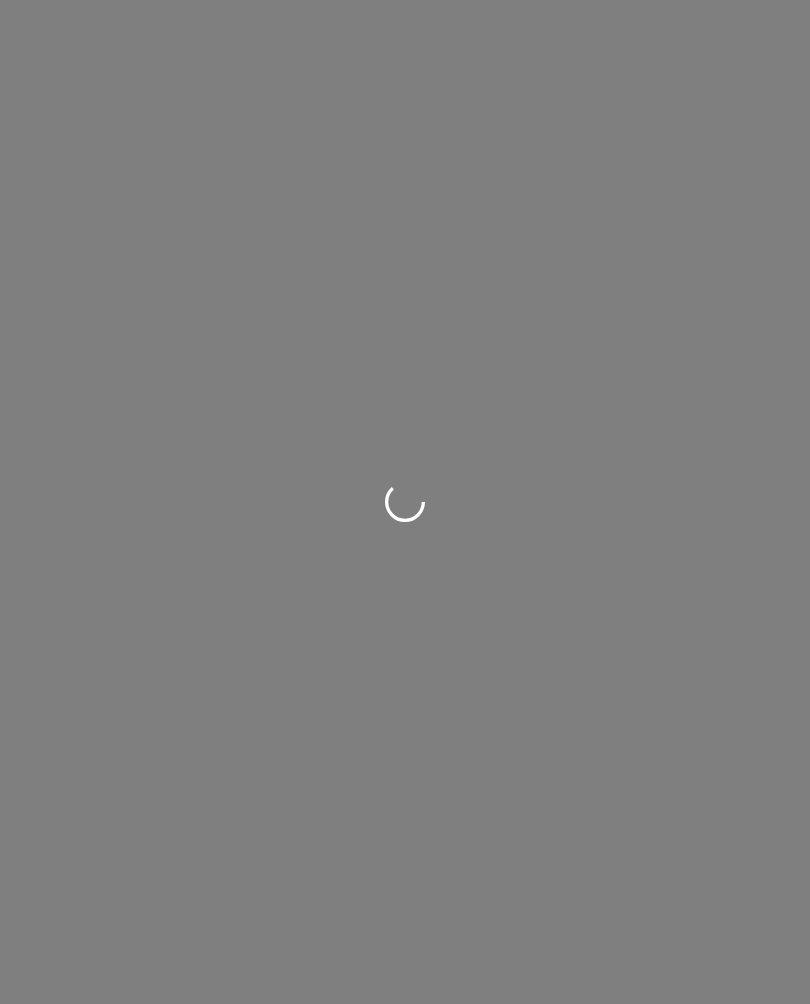 scroll, scrollTop: 0, scrollLeft: 0, axis: both 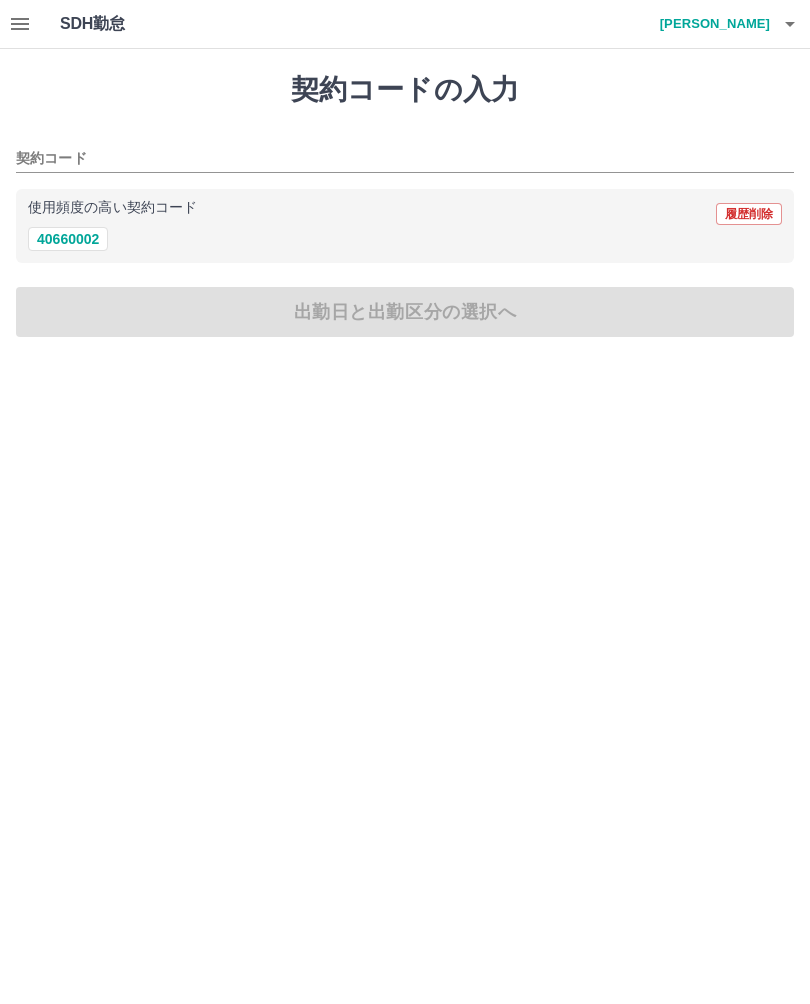 click on "40660002" at bounding box center [68, 239] 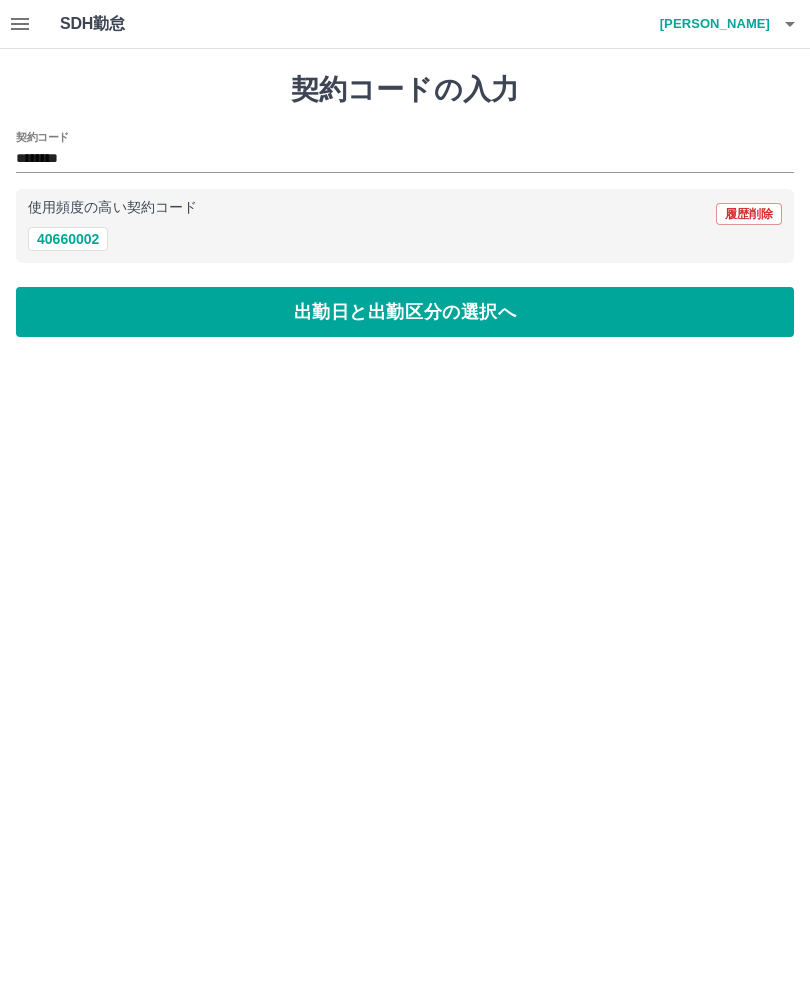 click on "出勤日と出勤区分の選択へ" at bounding box center (405, 312) 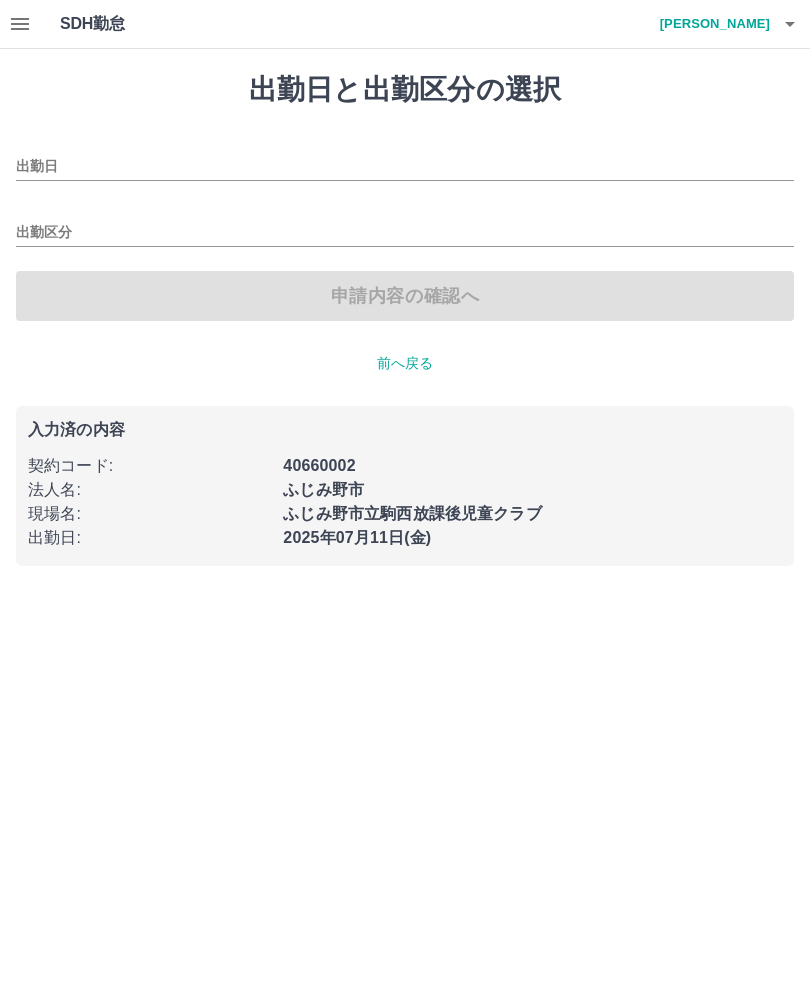 type on "**********" 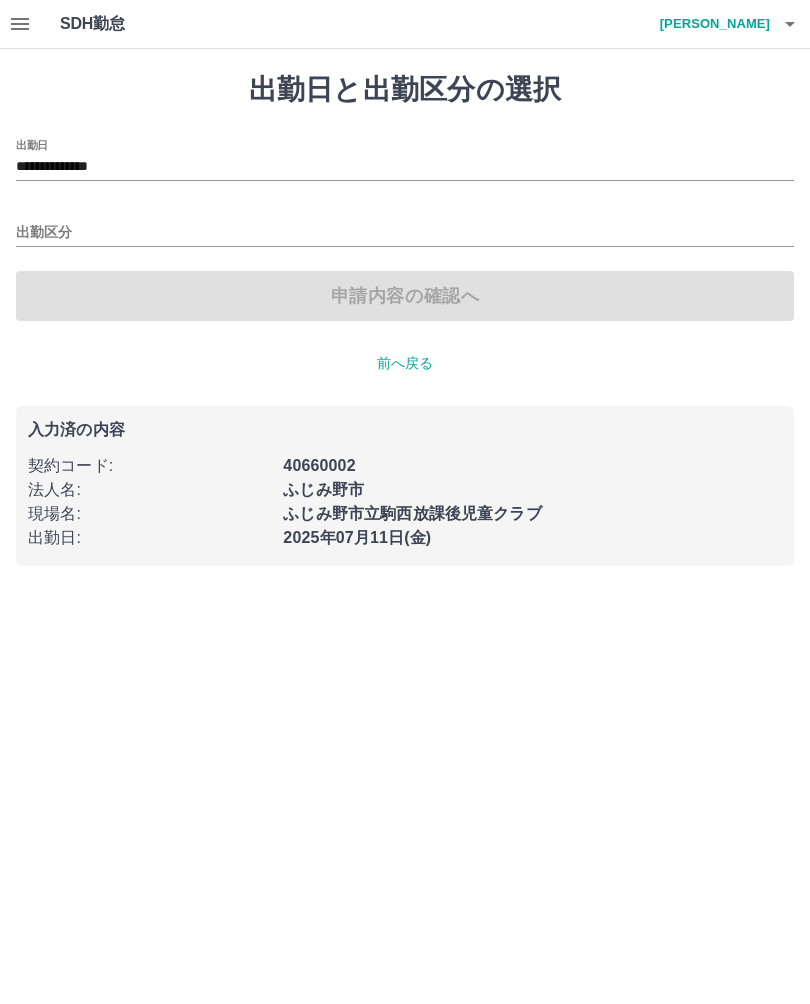 click on "出勤区分" at bounding box center [405, 233] 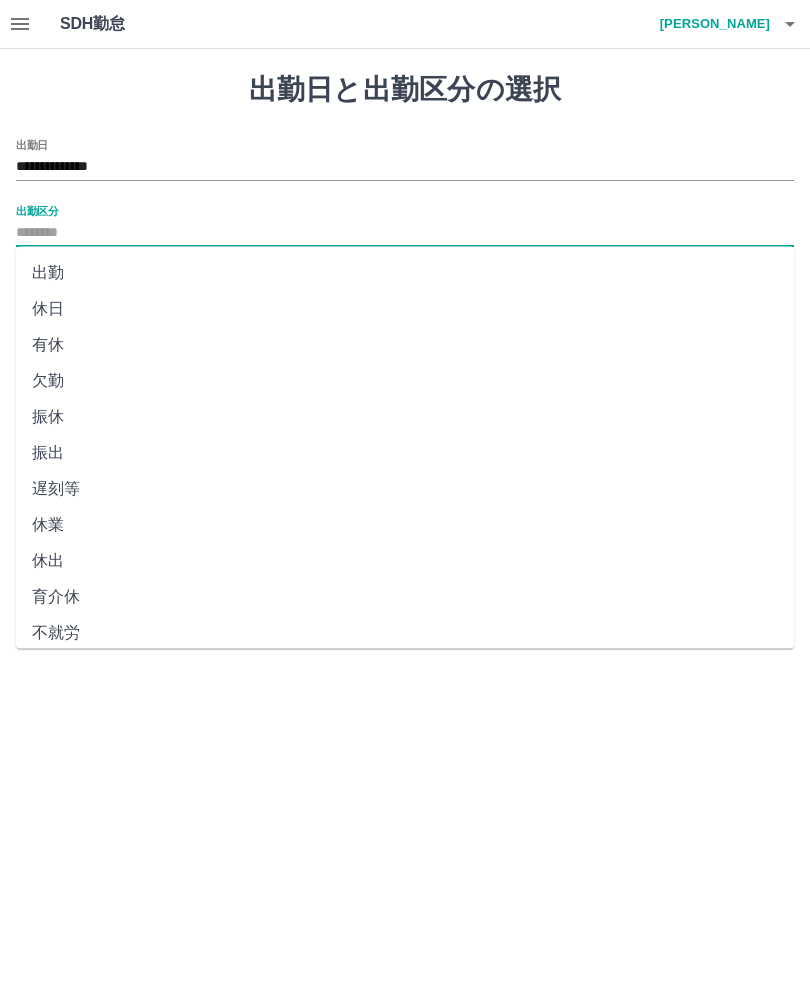 click on "出勤" at bounding box center [405, 273] 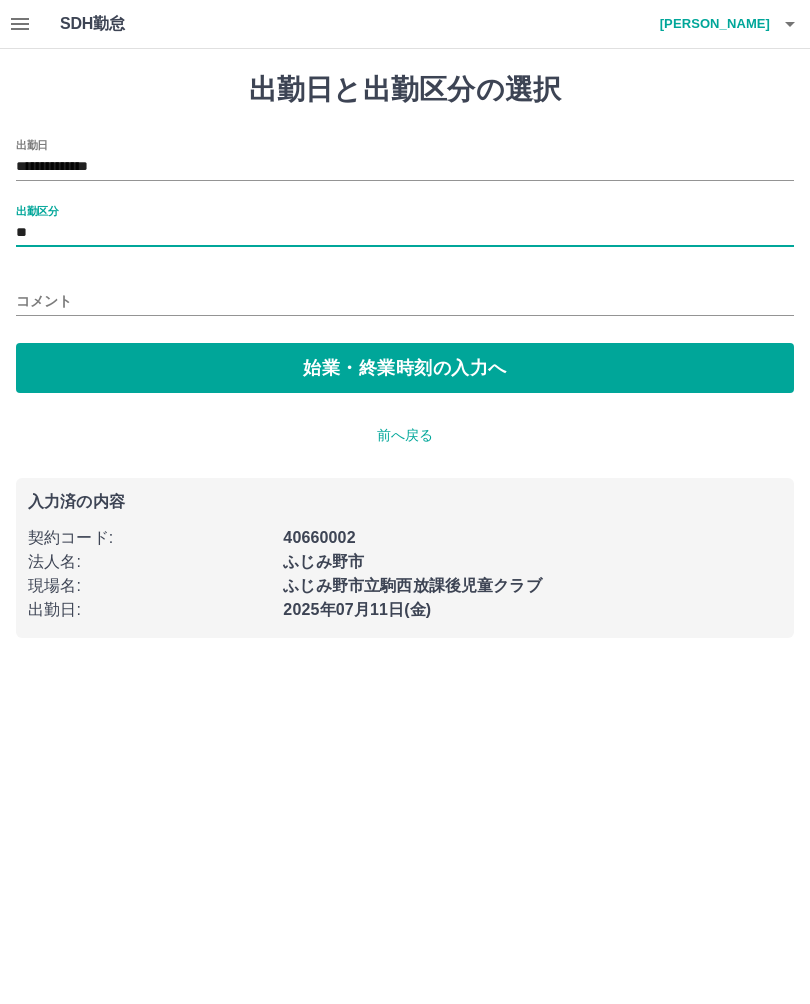 click on "始業・終業時刻の入力へ" at bounding box center (405, 368) 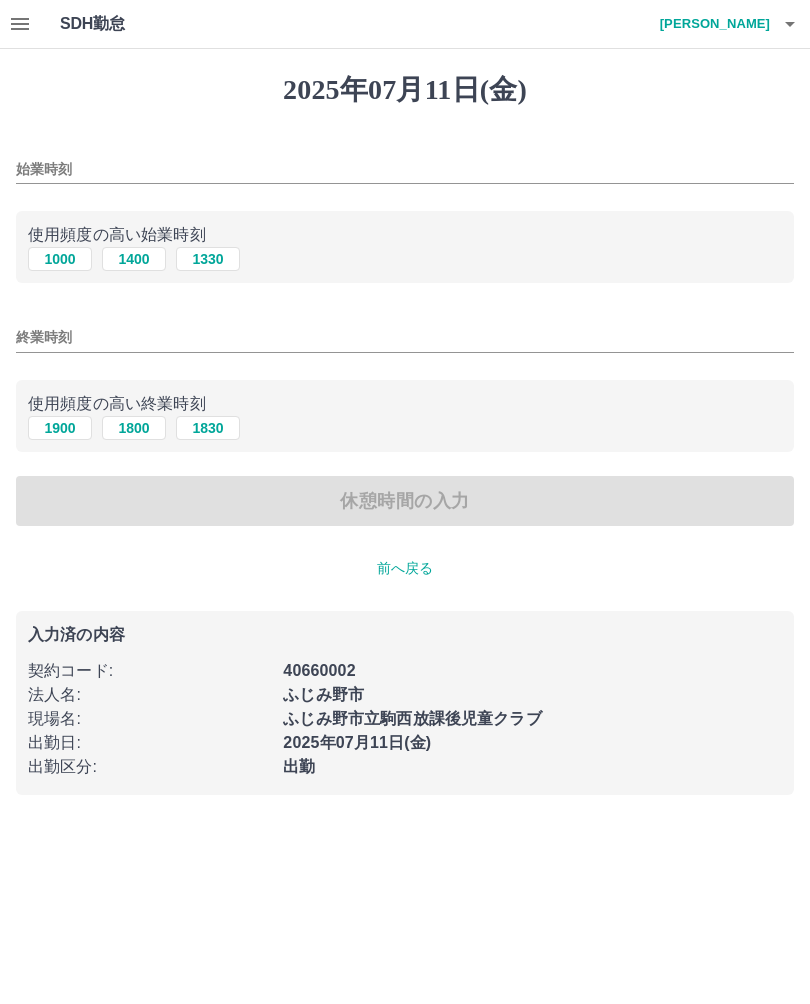 click on "1400" at bounding box center (134, 259) 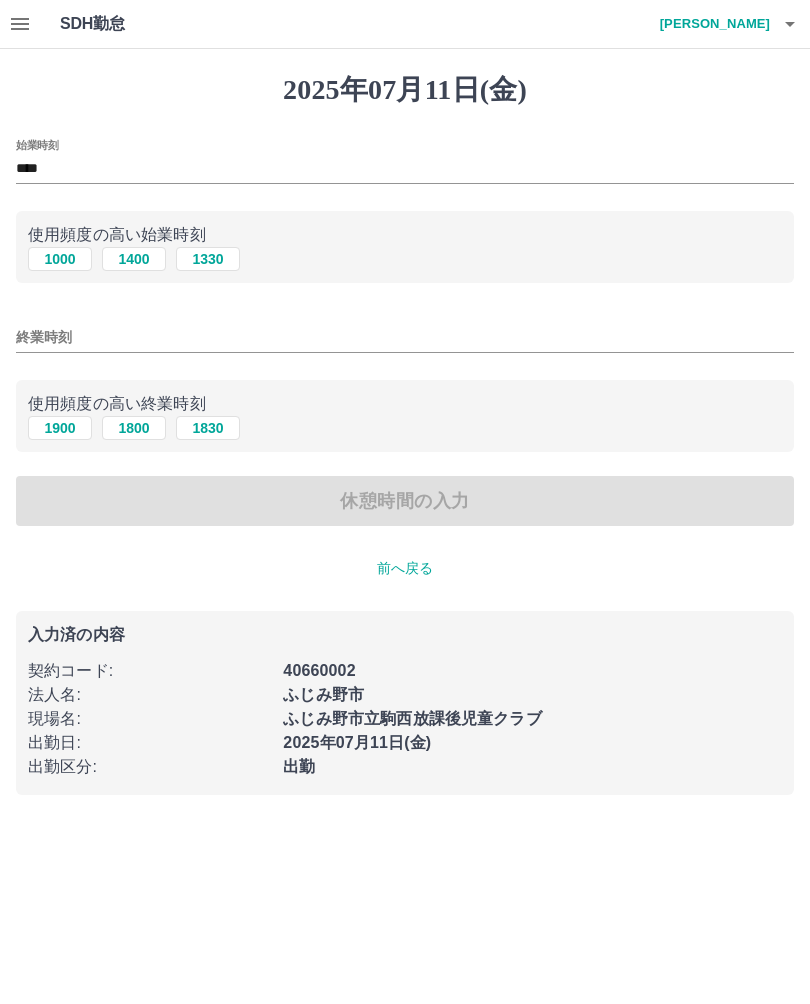 click on "1800" at bounding box center (134, 428) 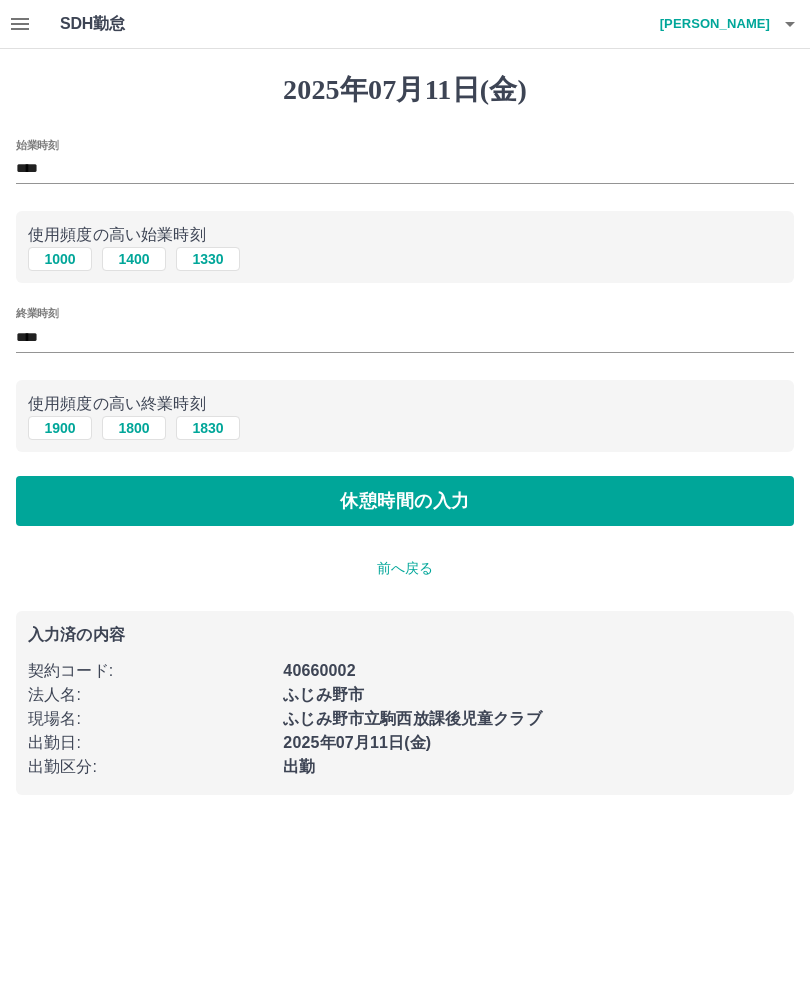 click on "休憩時間の入力" at bounding box center (405, 501) 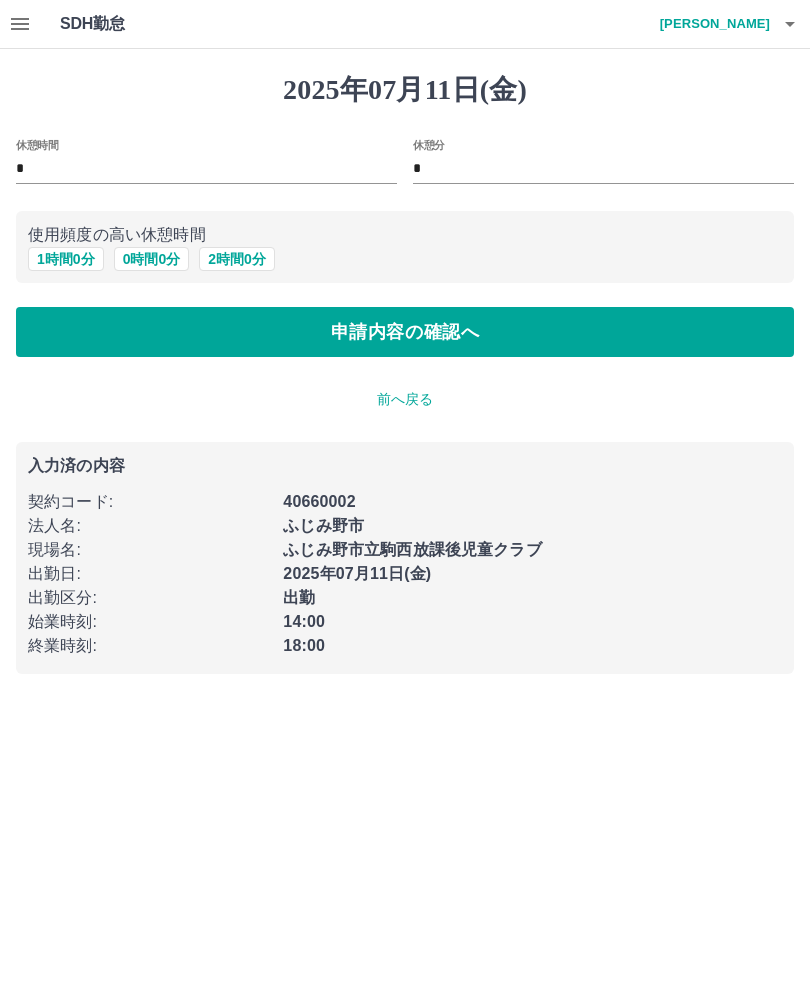 click on "申請内容の確認へ" at bounding box center [405, 332] 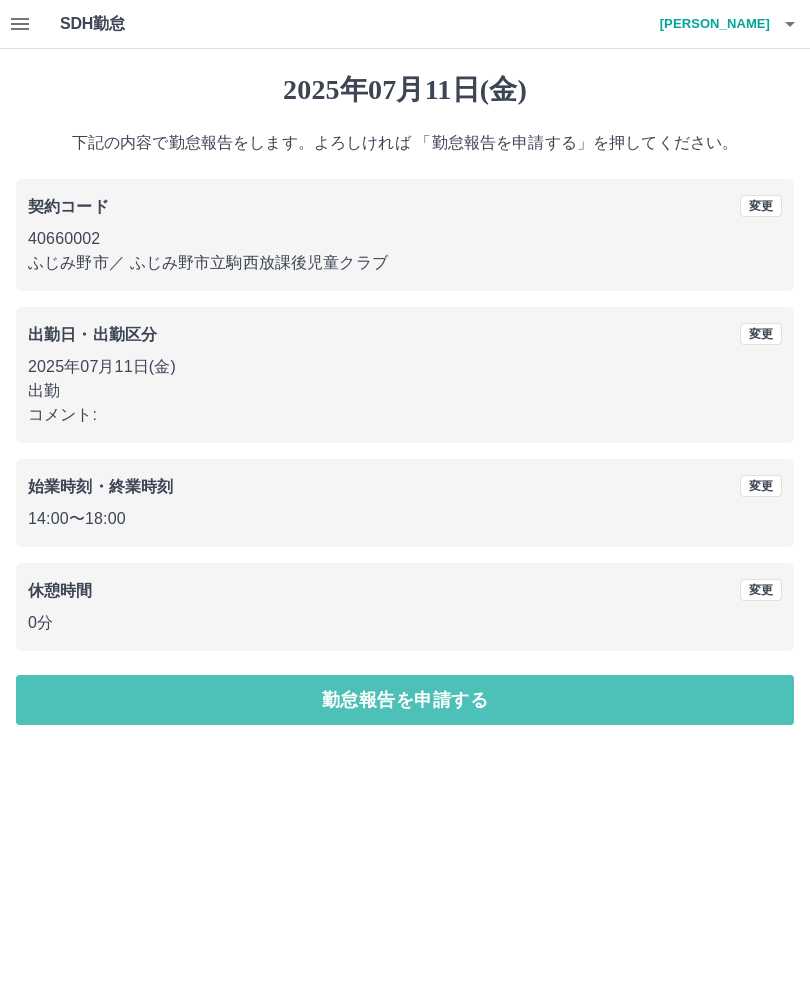 click on "勤怠報告を申請する" at bounding box center [405, 700] 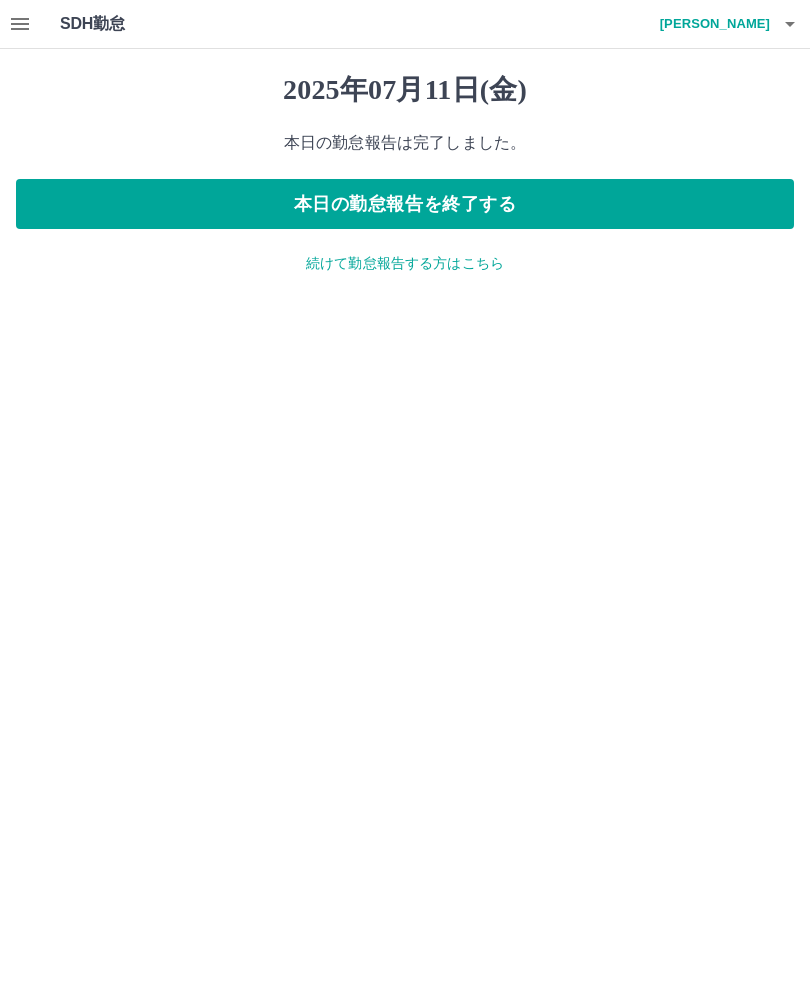 click on "本日の勤怠報告を終了する" at bounding box center [405, 204] 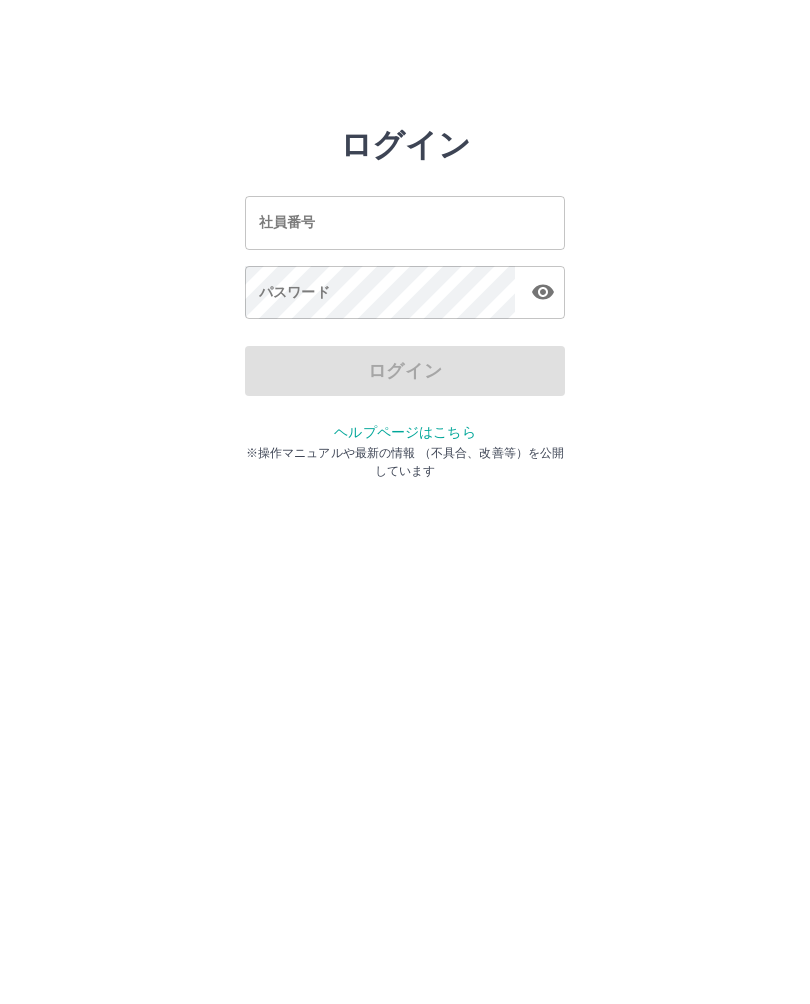 scroll, scrollTop: 0, scrollLeft: 0, axis: both 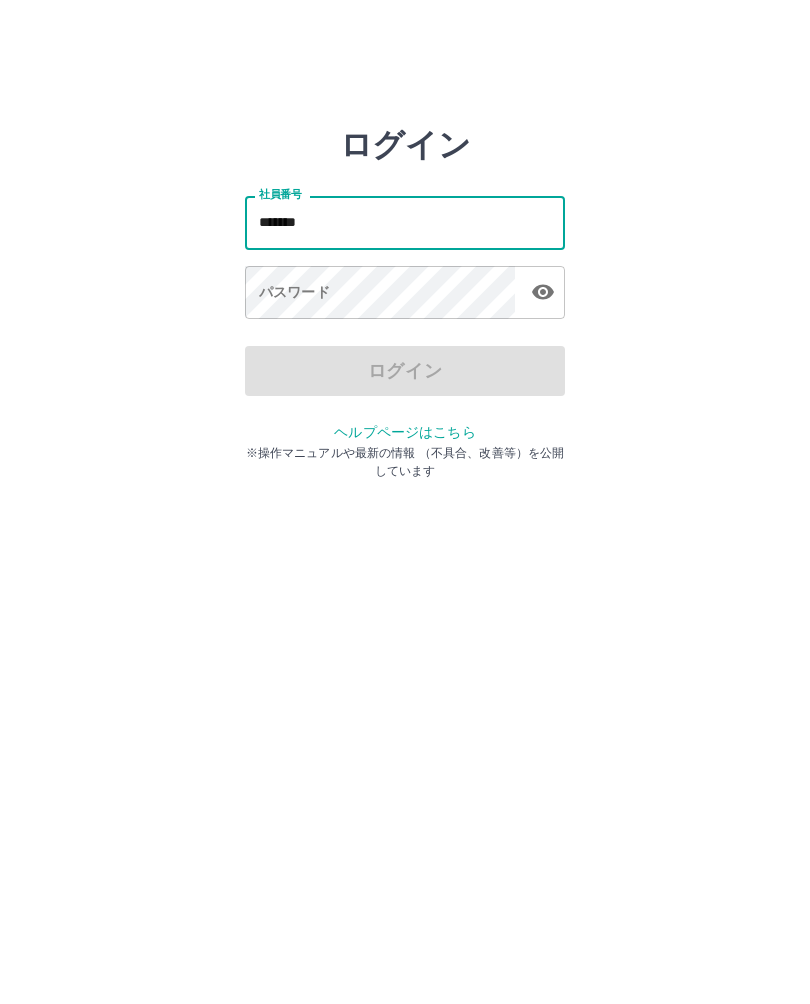 type on "*******" 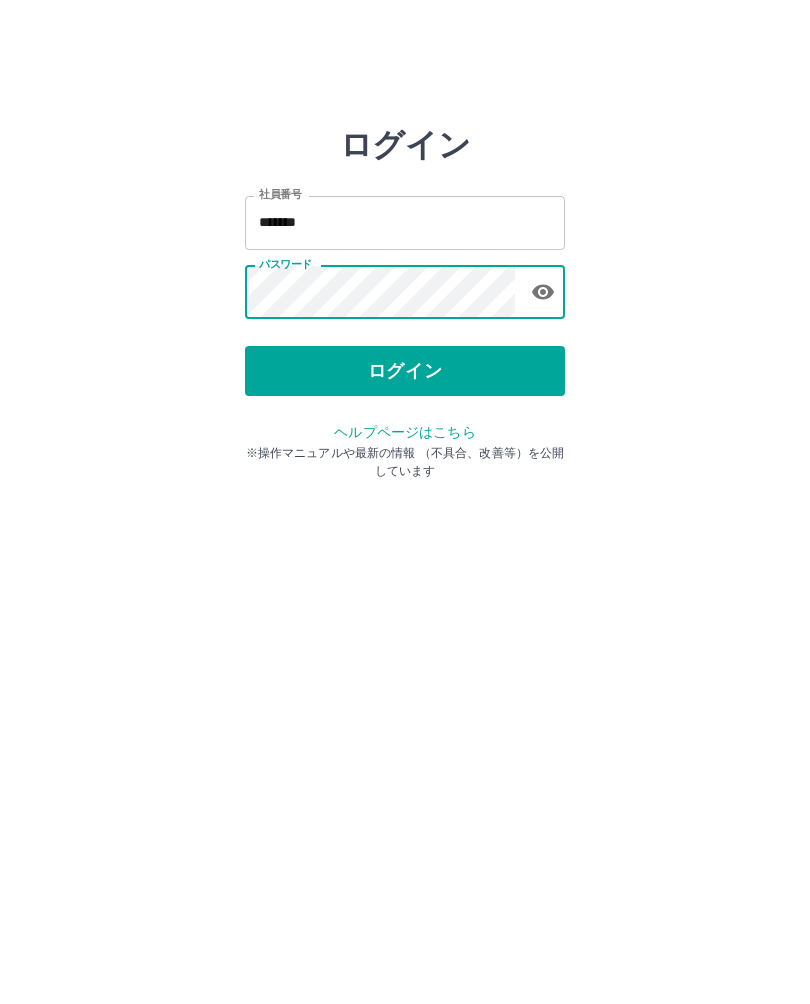 click on "ログイン" at bounding box center [405, 371] 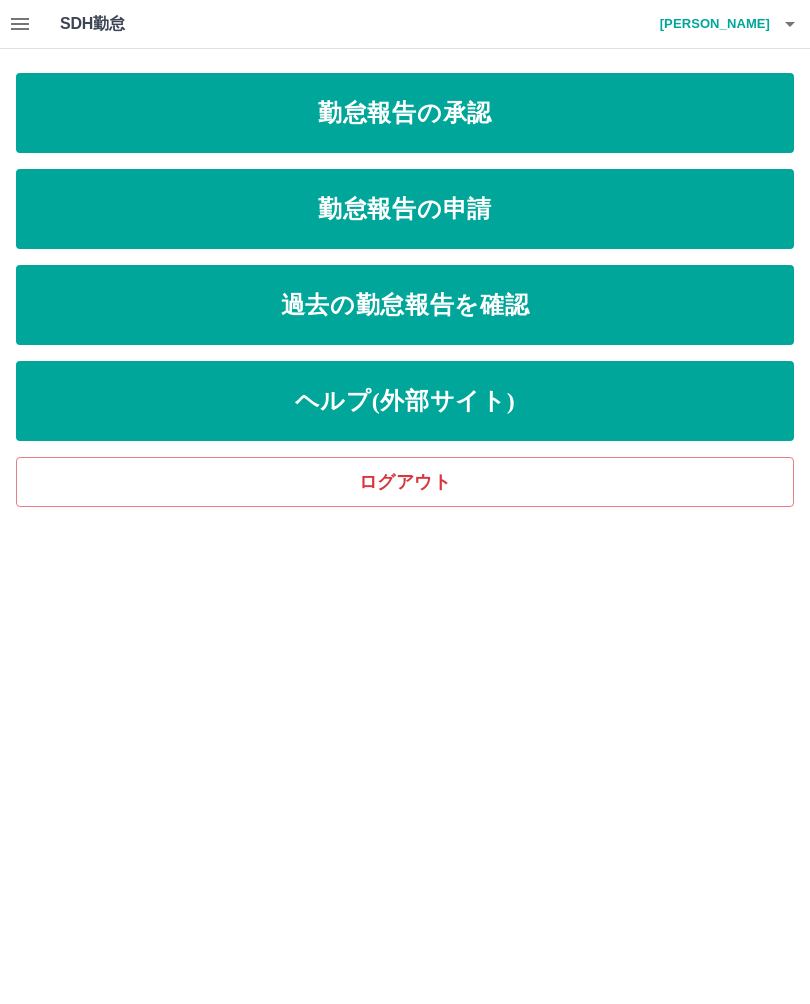 scroll, scrollTop: 0, scrollLeft: 0, axis: both 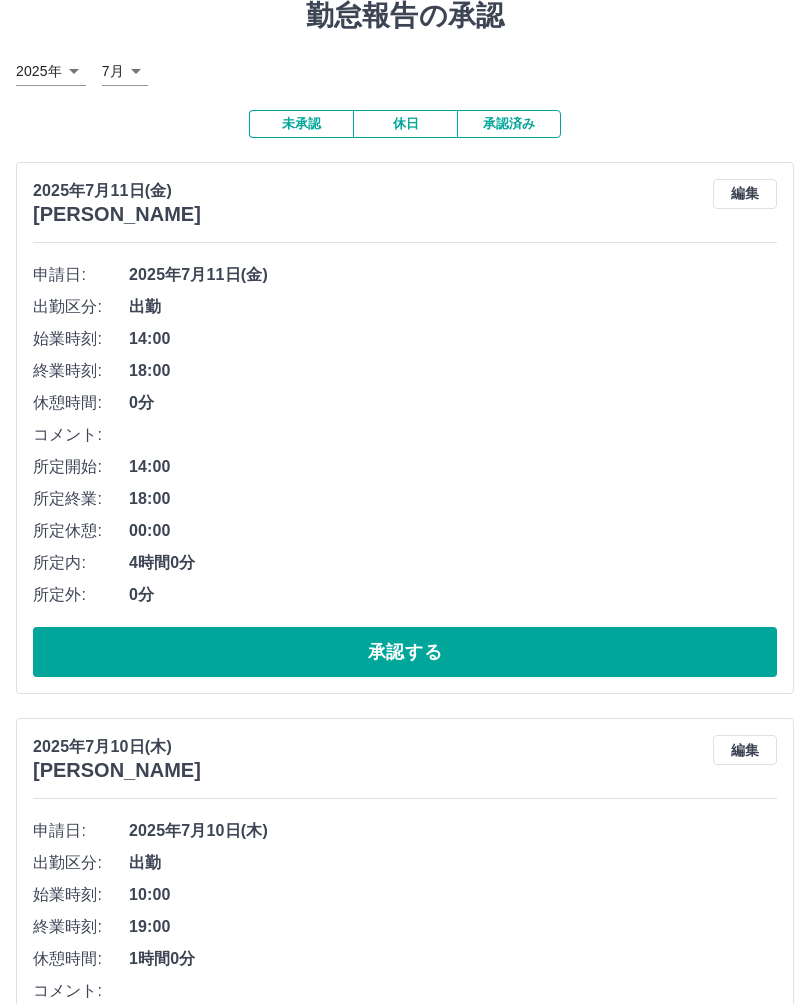click on "承認する" at bounding box center [405, 652] 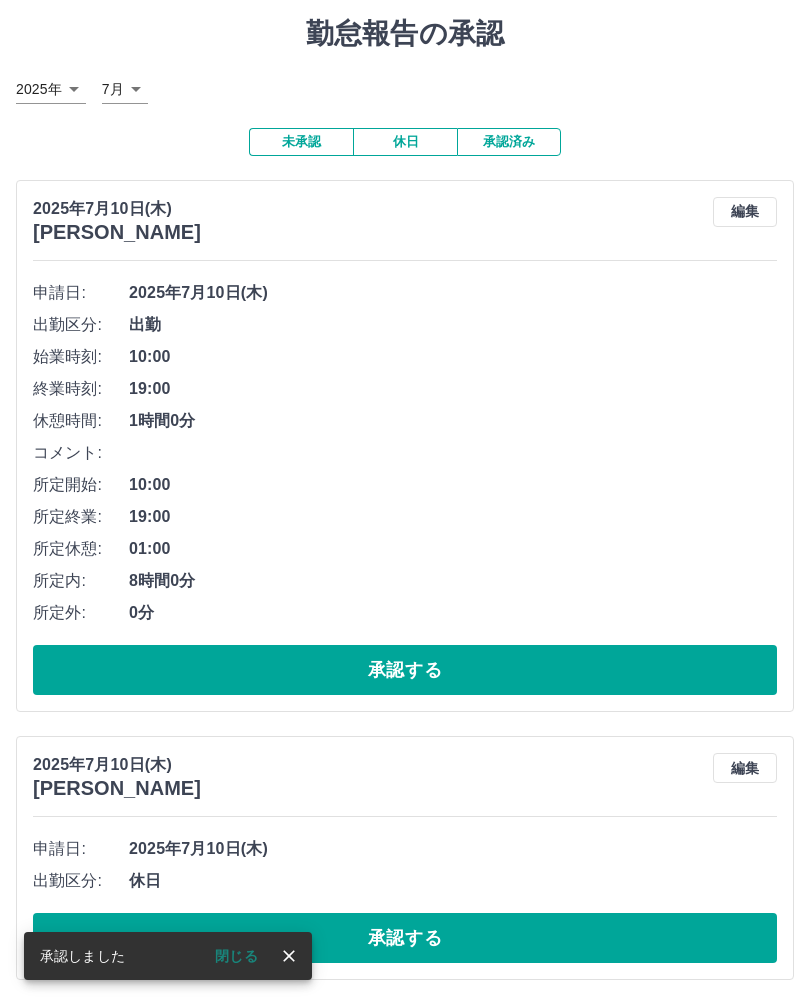 scroll, scrollTop: 19, scrollLeft: 0, axis: vertical 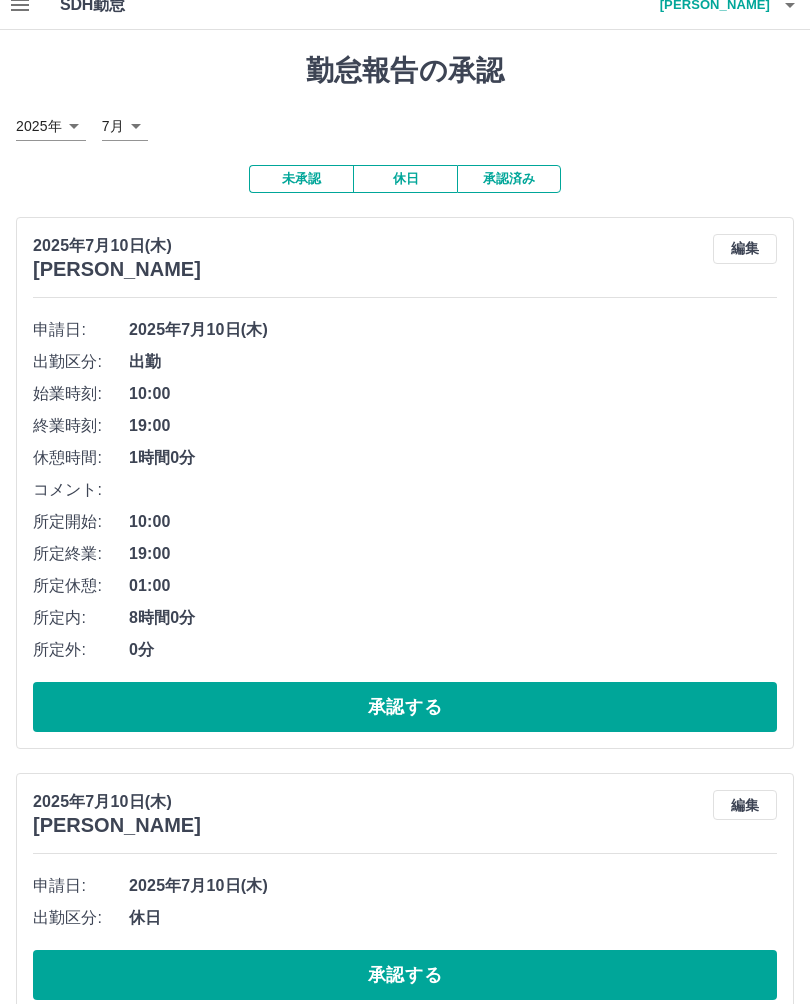 click on "承認する" at bounding box center (405, 707) 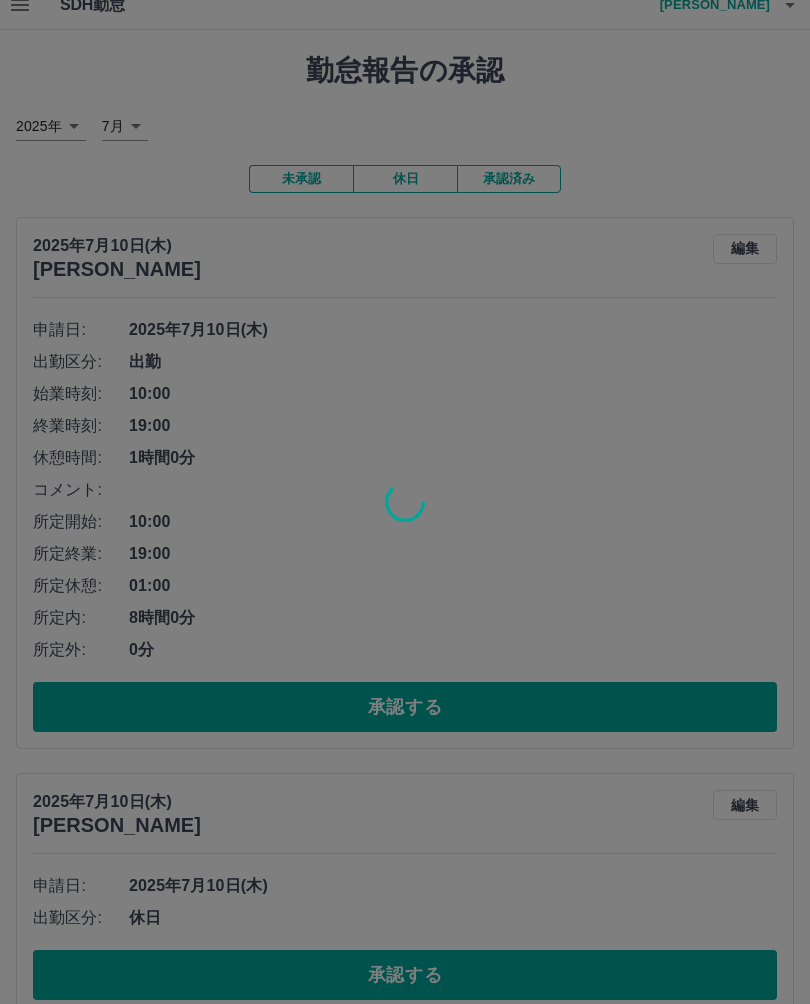 scroll, scrollTop: 0, scrollLeft: 0, axis: both 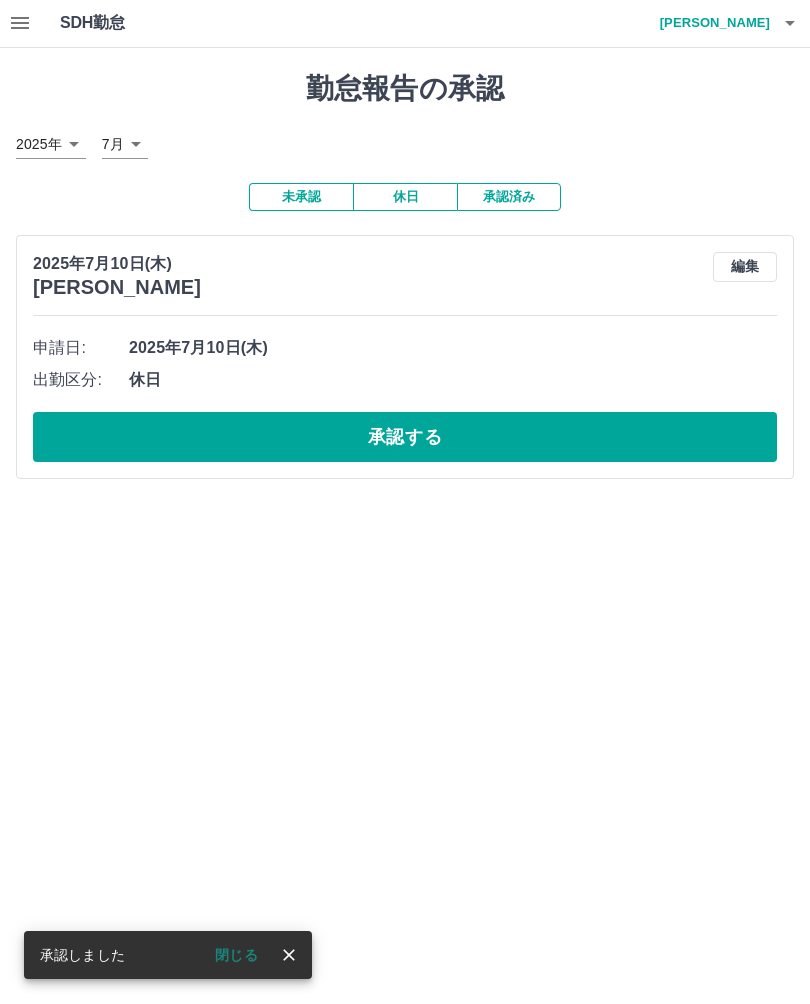 click on "承認する" at bounding box center [405, 438] 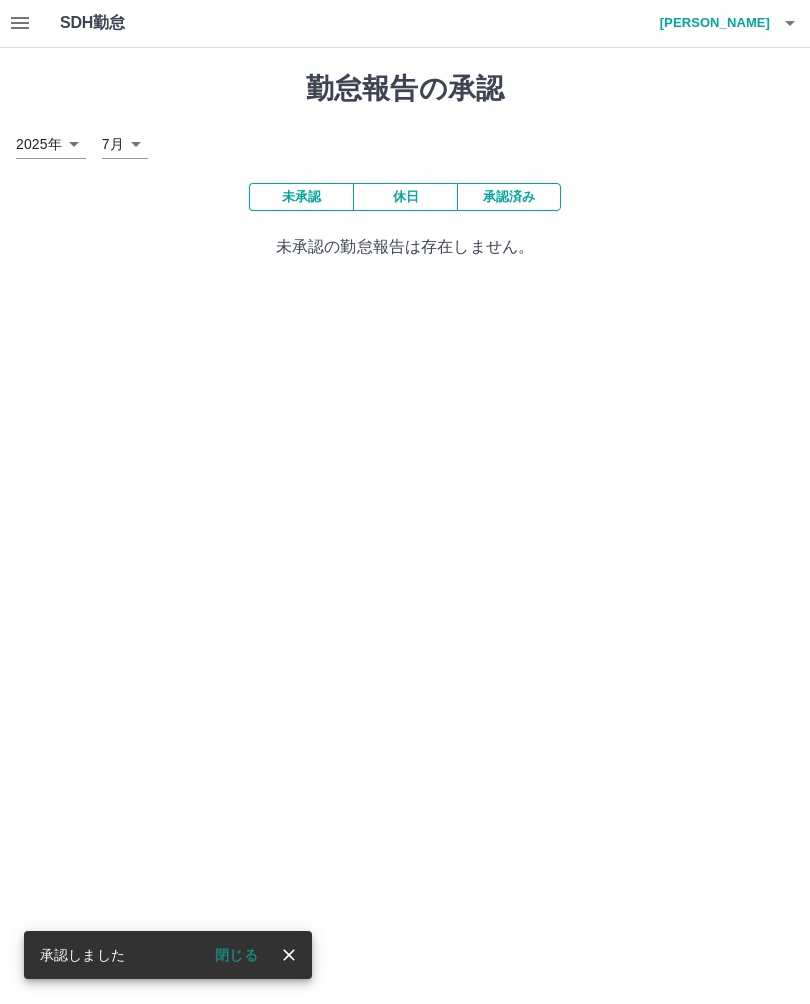 click at bounding box center [790, 24] 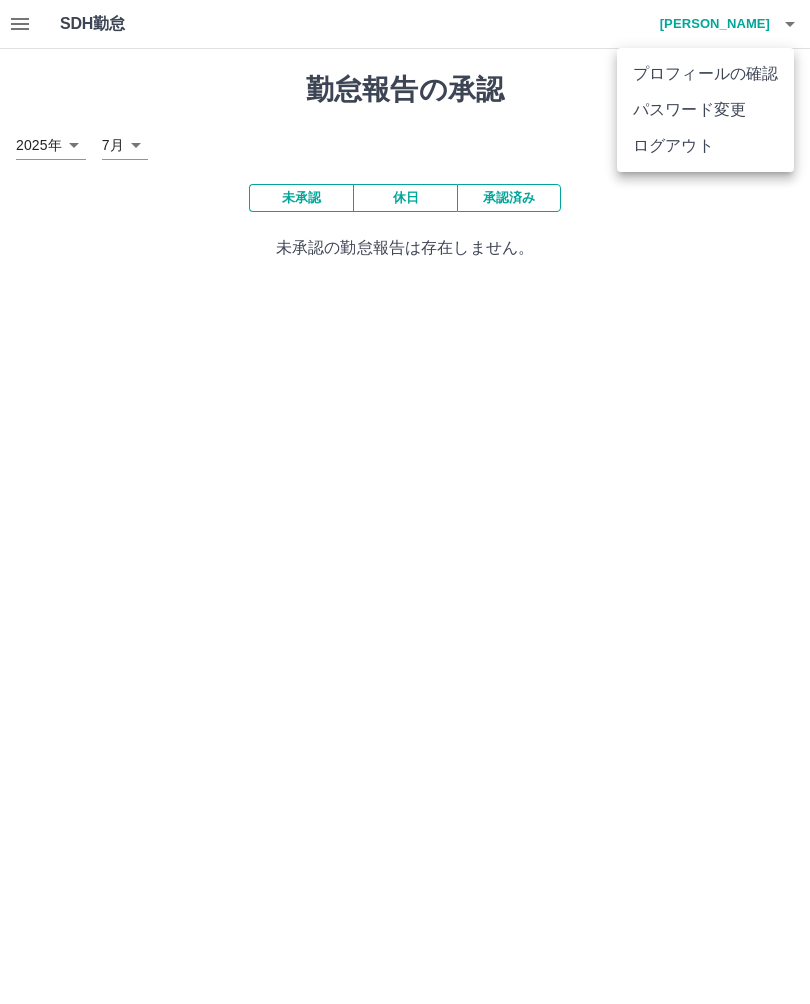 click at bounding box center [405, 502] 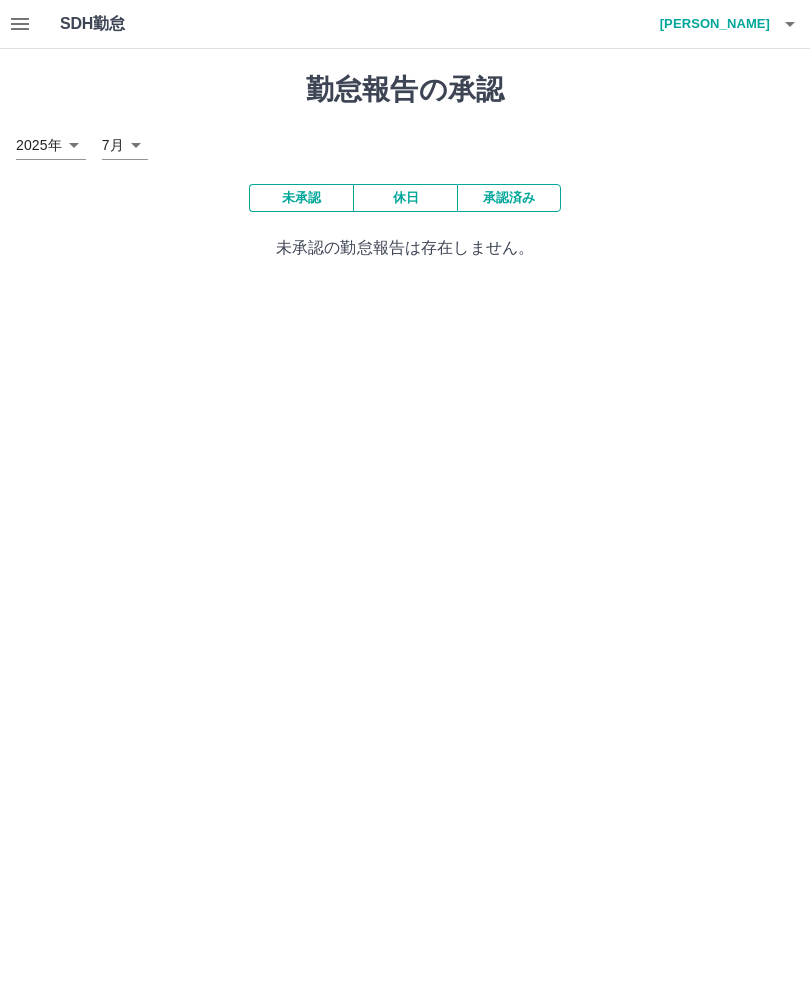click on "承認済み" at bounding box center (509, 198) 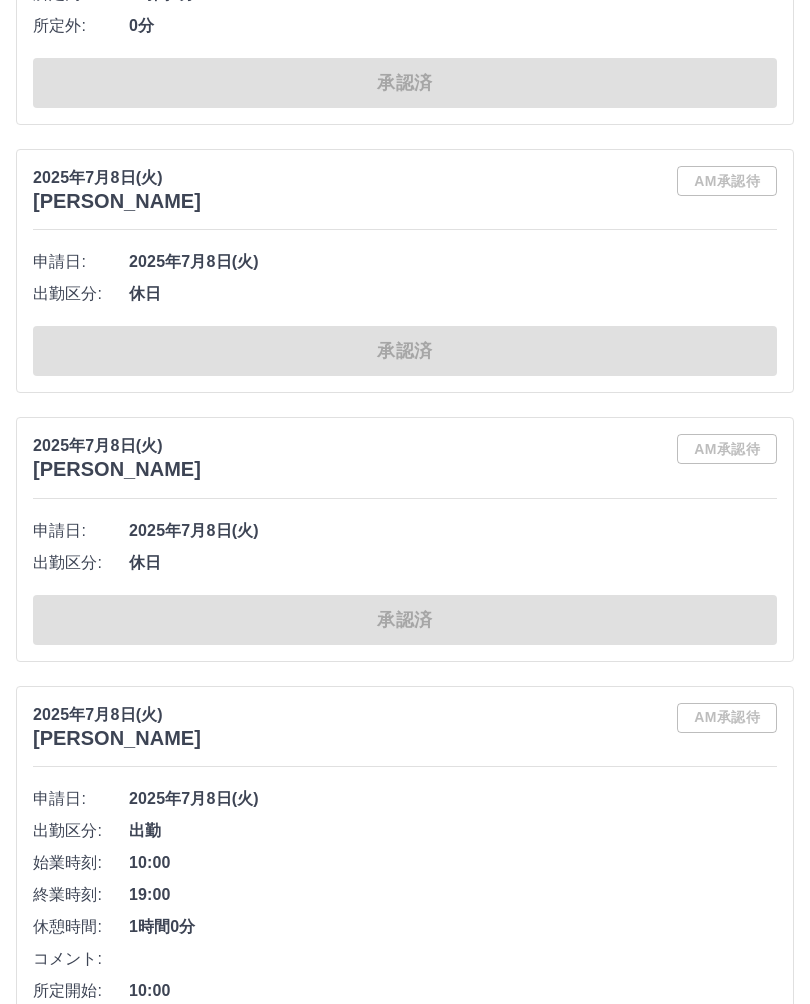 scroll, scrollTop: 10481, scrollLeft: 0, axis: vertical 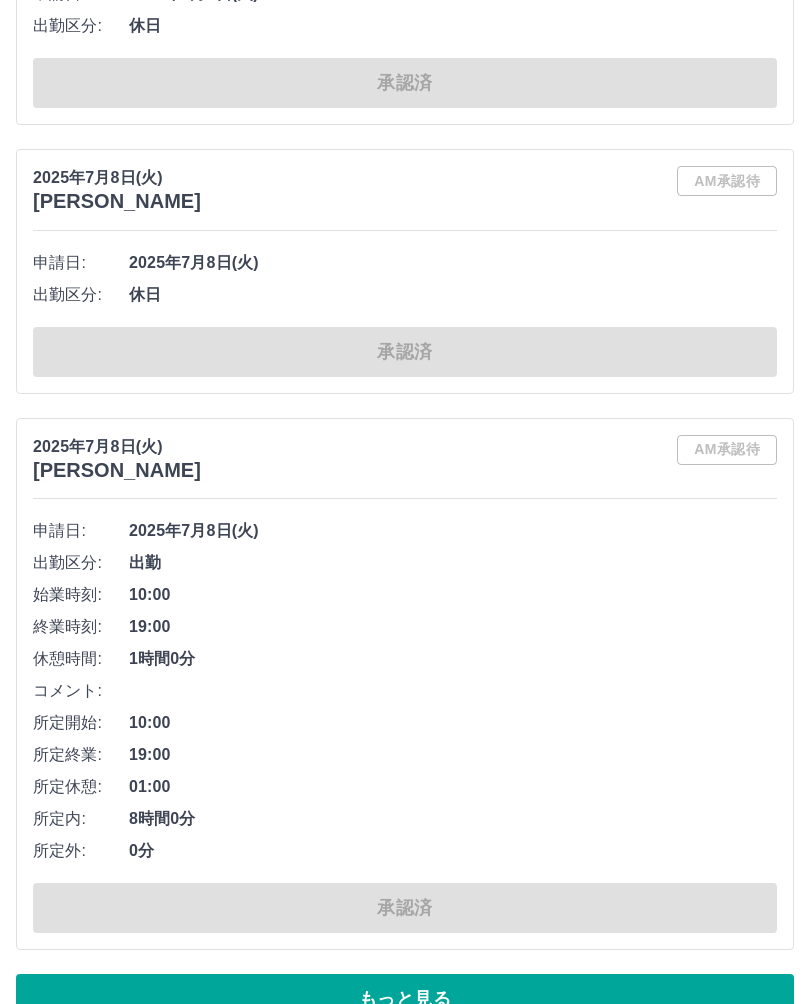click on "もっと見る" at bounding box center [405, 1000] 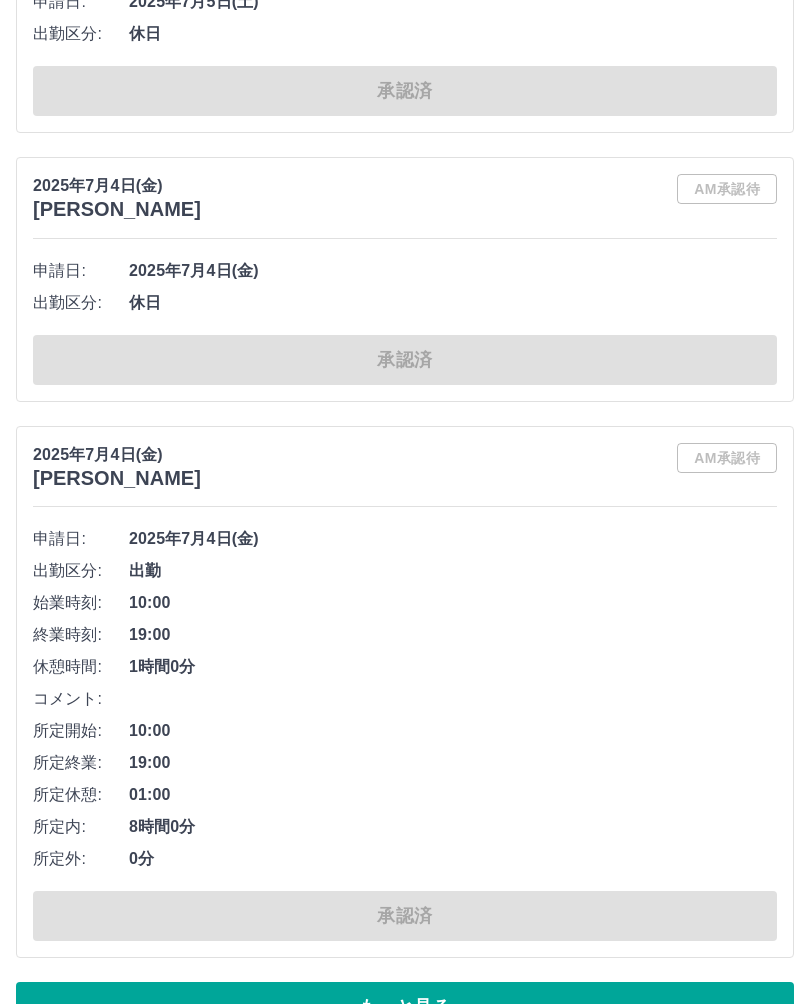 scroll, scrollTop: 20637, scrollLeft: 0, axis: vertical 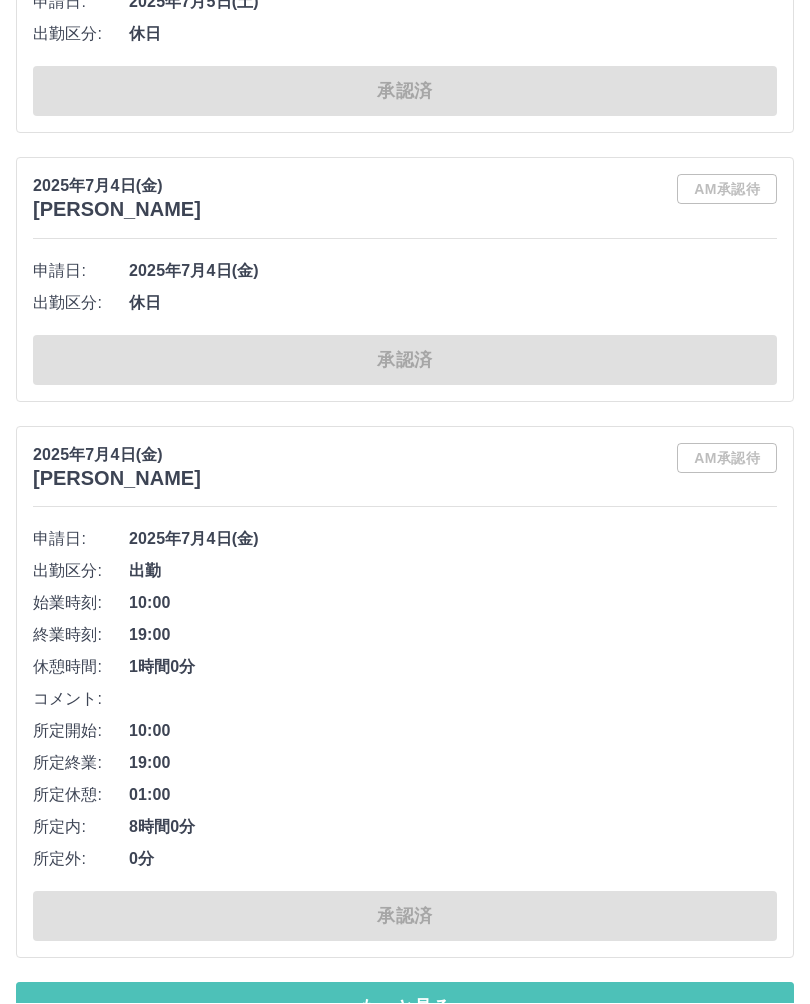 click on "もっと見る" at bounding box center [405, 1008] 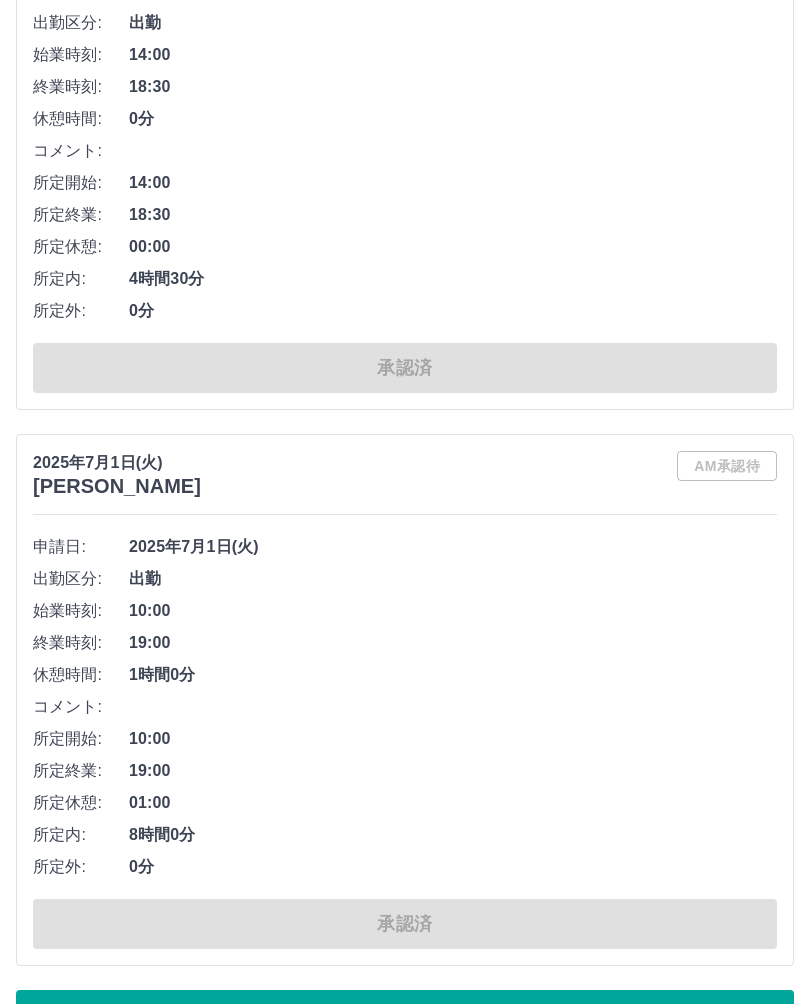scroll, scrollTop: 32521, scrollLeft: 0, axis: vertical 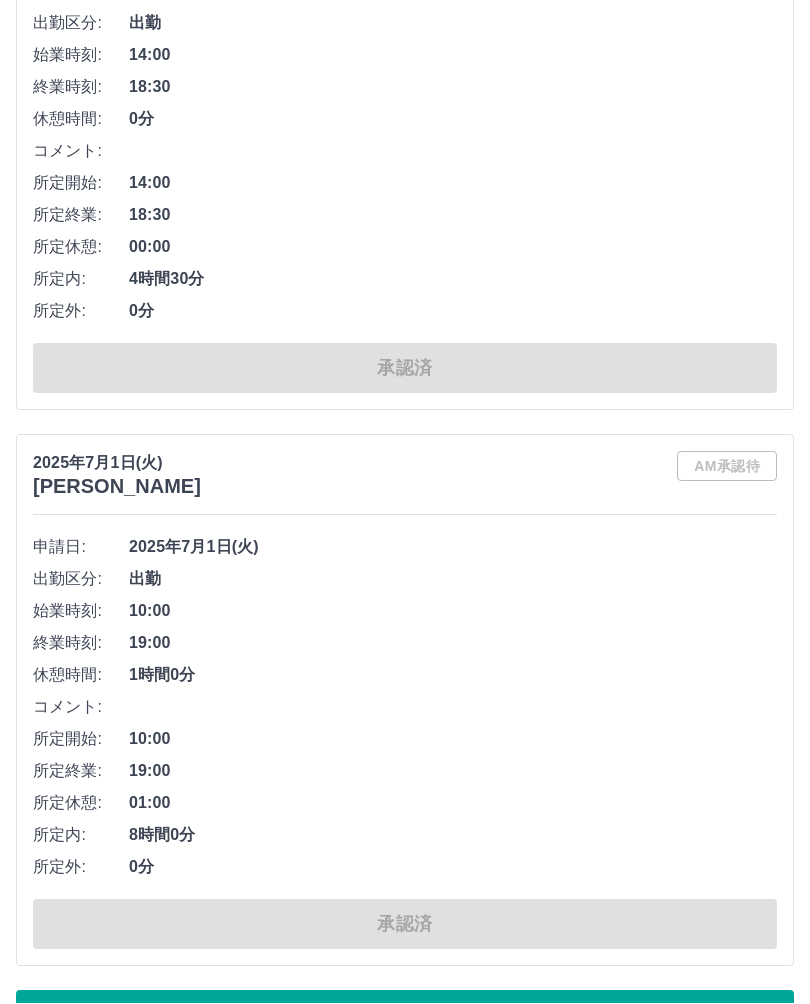 click on "もっと見る" at bounding box center [405, 1016] 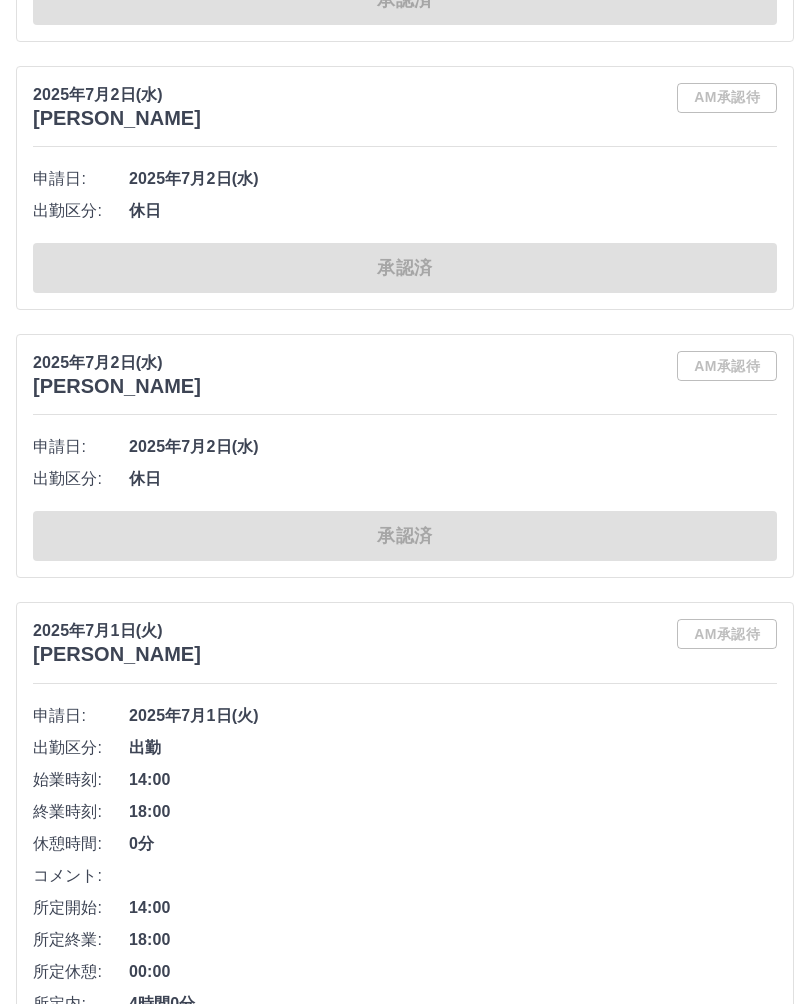 scroll, scrollTop: 29985, scrollLeft: 0, axis: vertical 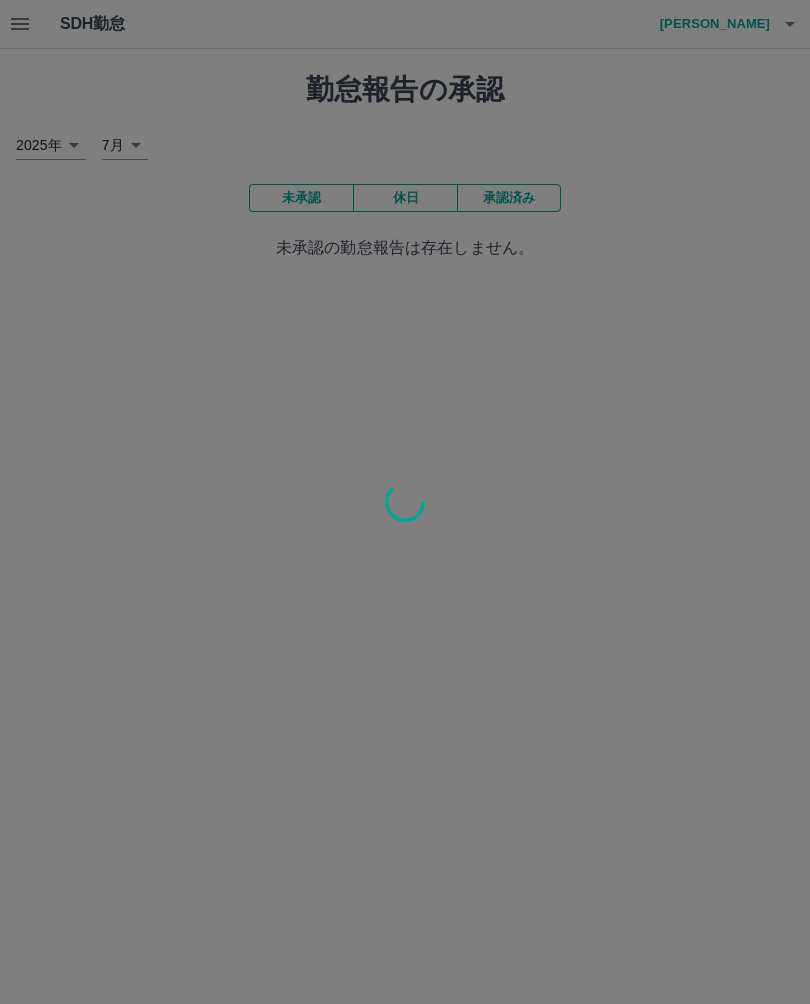 click at bounding box center [405, 502] 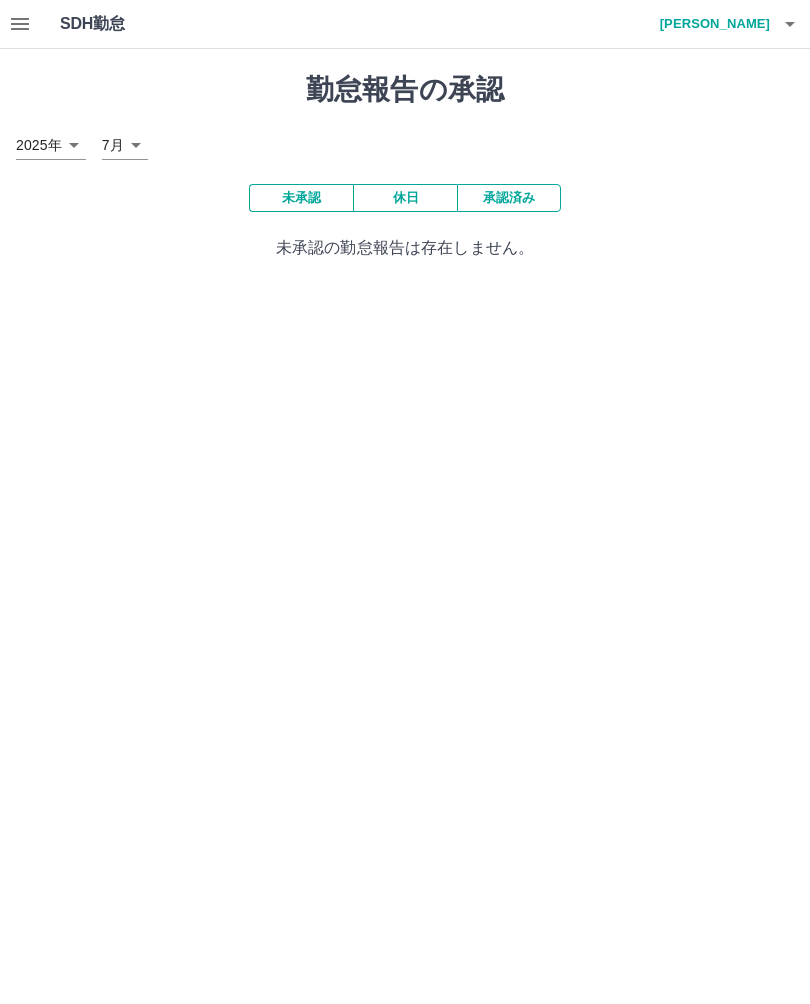 click at bounding box center (790, 24) 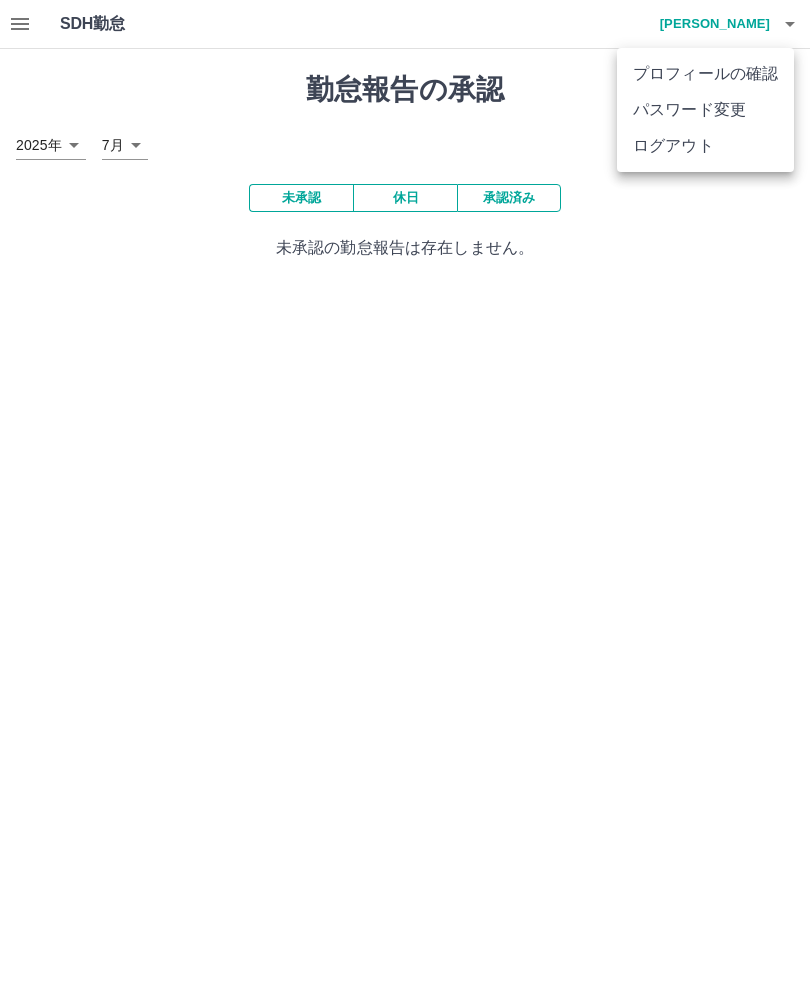 click at bounding box center (405, 502) 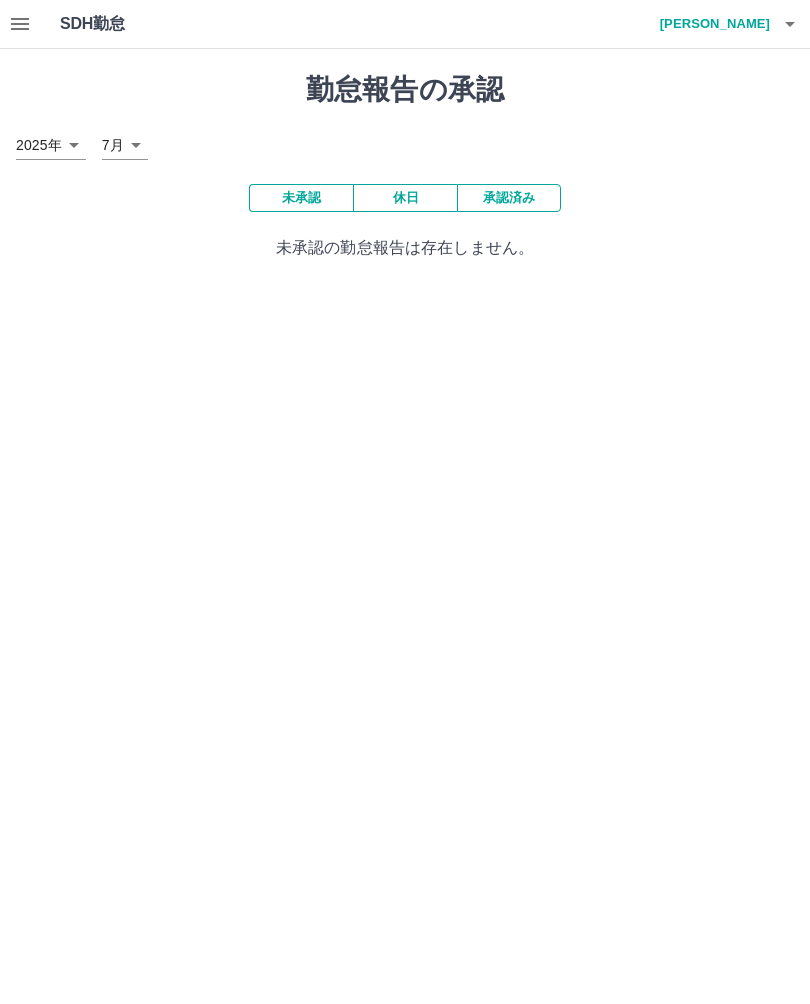 click on "SDH勤怠 佐々木　裕美 勤怠報告の承認 2025年 **** 7月 * 未承認 休日 承認済み 未承認の勤怠報告は存在しません。 SDH勤怠" at bounding box center [405, 142] 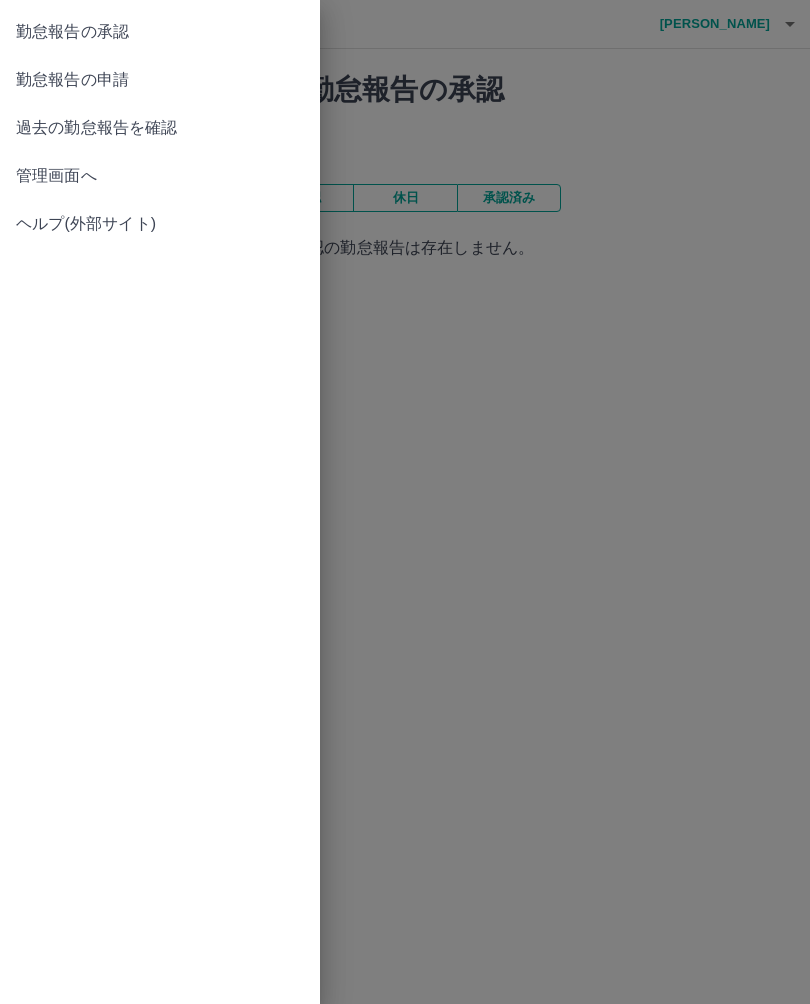click on "勤怠報告の承認" at bounding box center (160, 32) 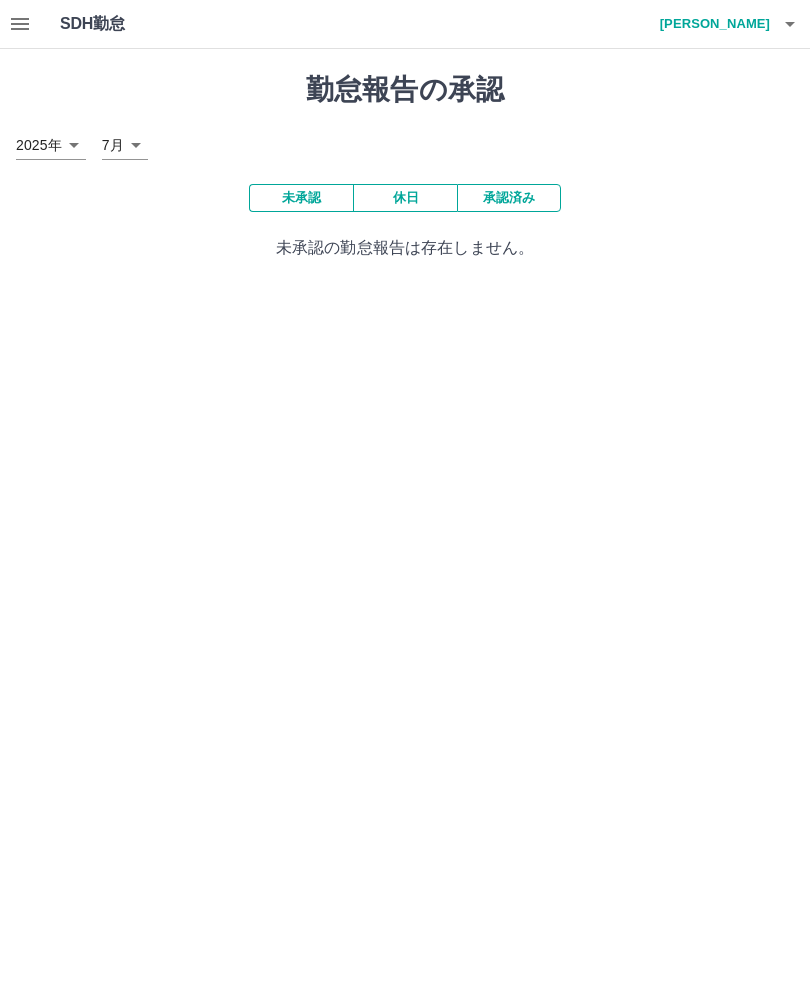 click 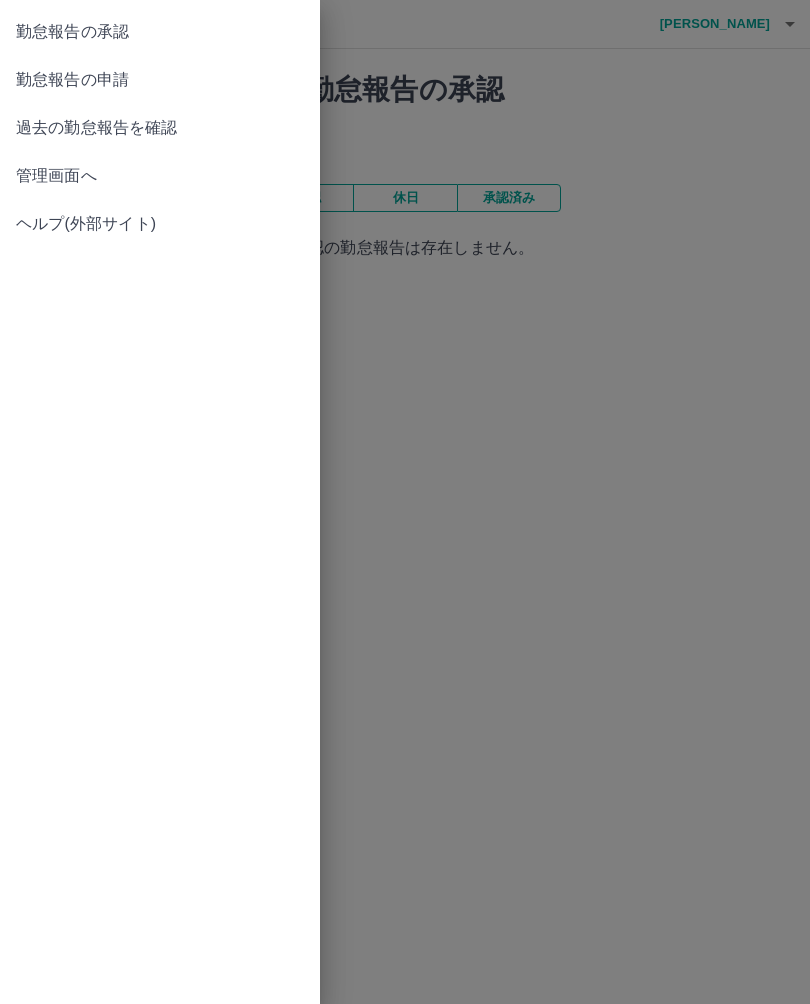click on "勤怠報告の申請" at bounding box center (160, 80) 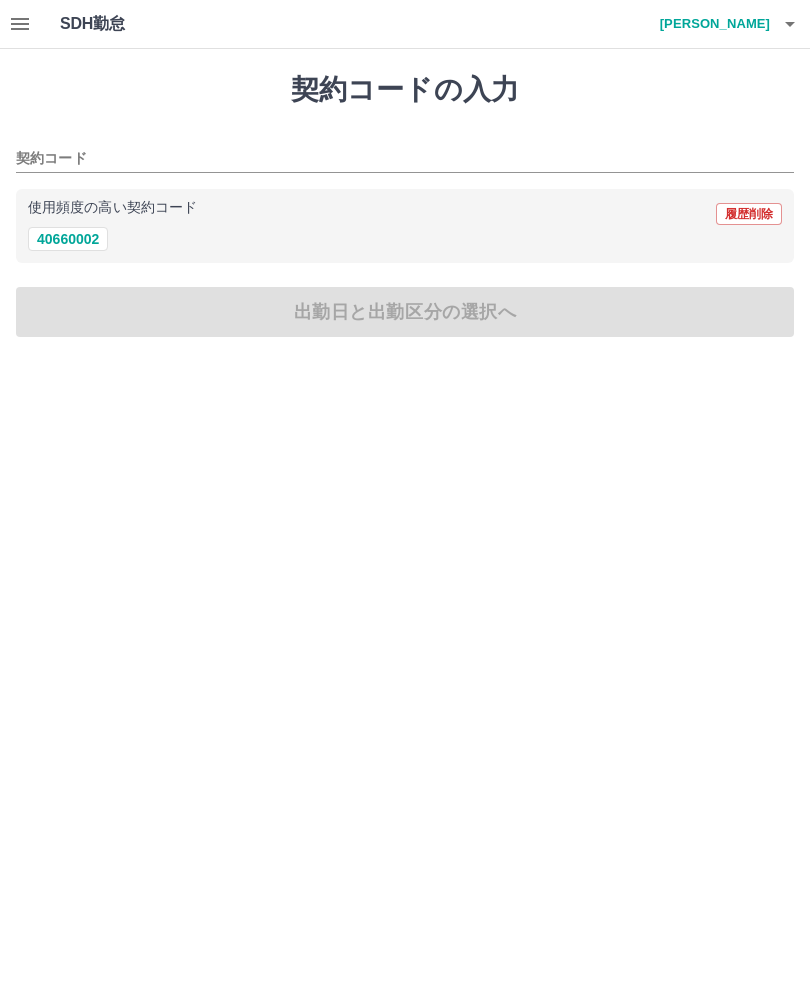 click on "40660002" at bounding box center [68, 239] 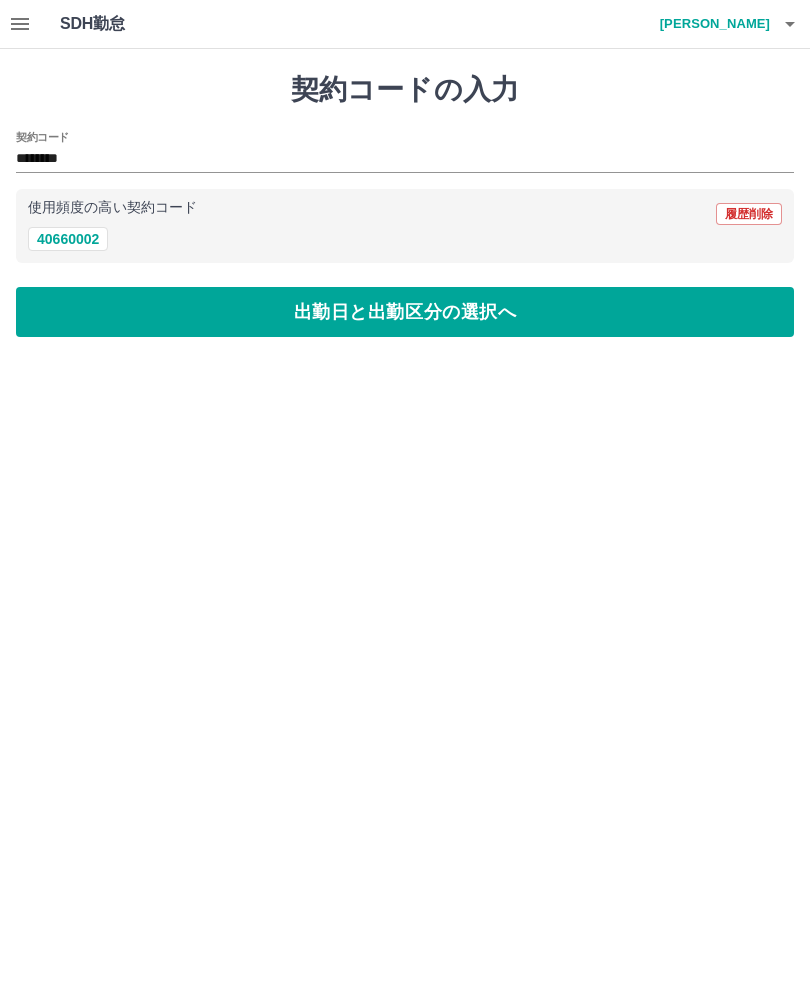 click on "出勤日と出勤区分の選択へ" at bounding box center (405, 312) 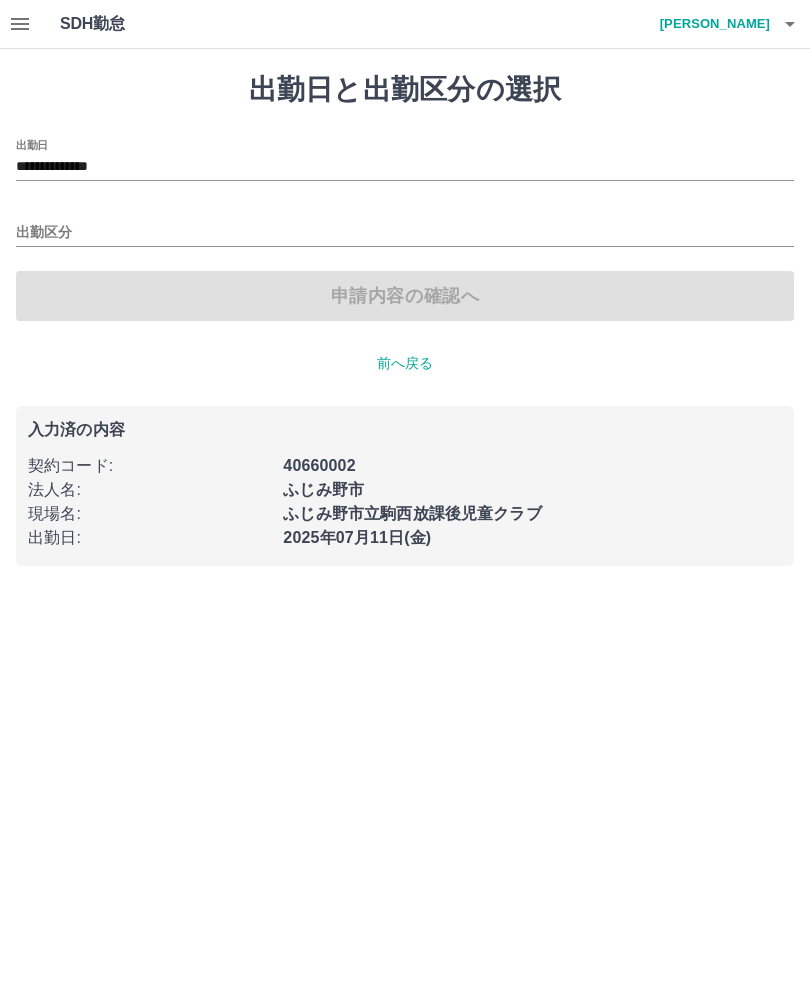 click on "**********" at bounding box center [405, 167] 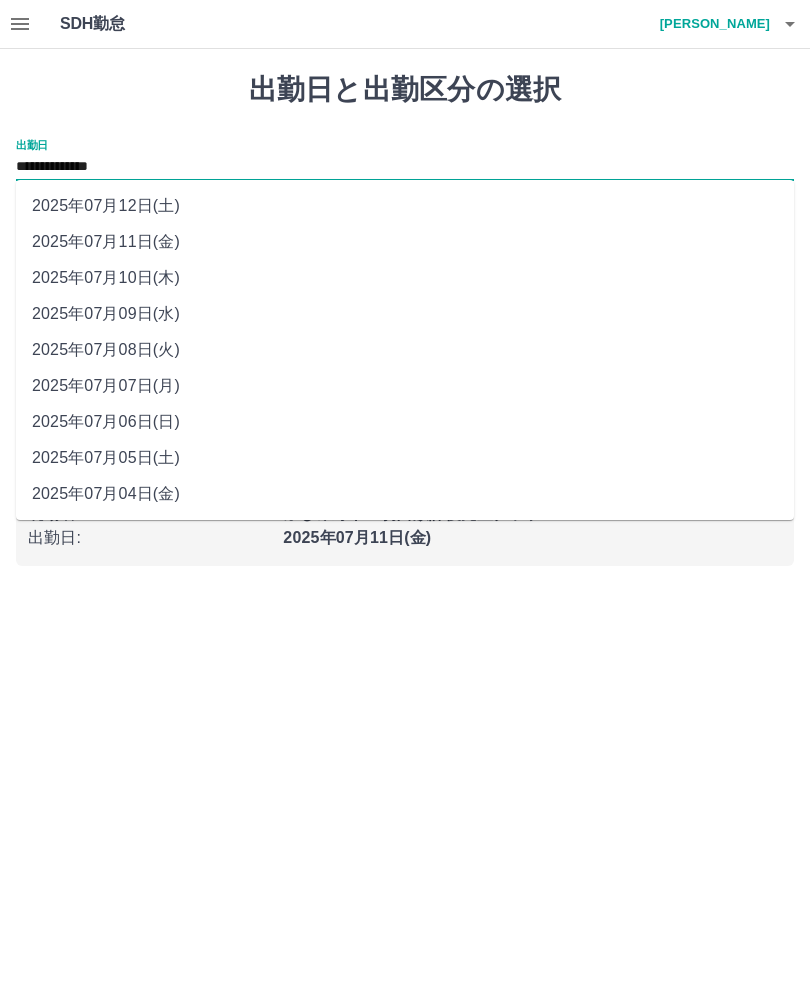 click on "2025年07月12日(土)" at bounding box center (405, 206) 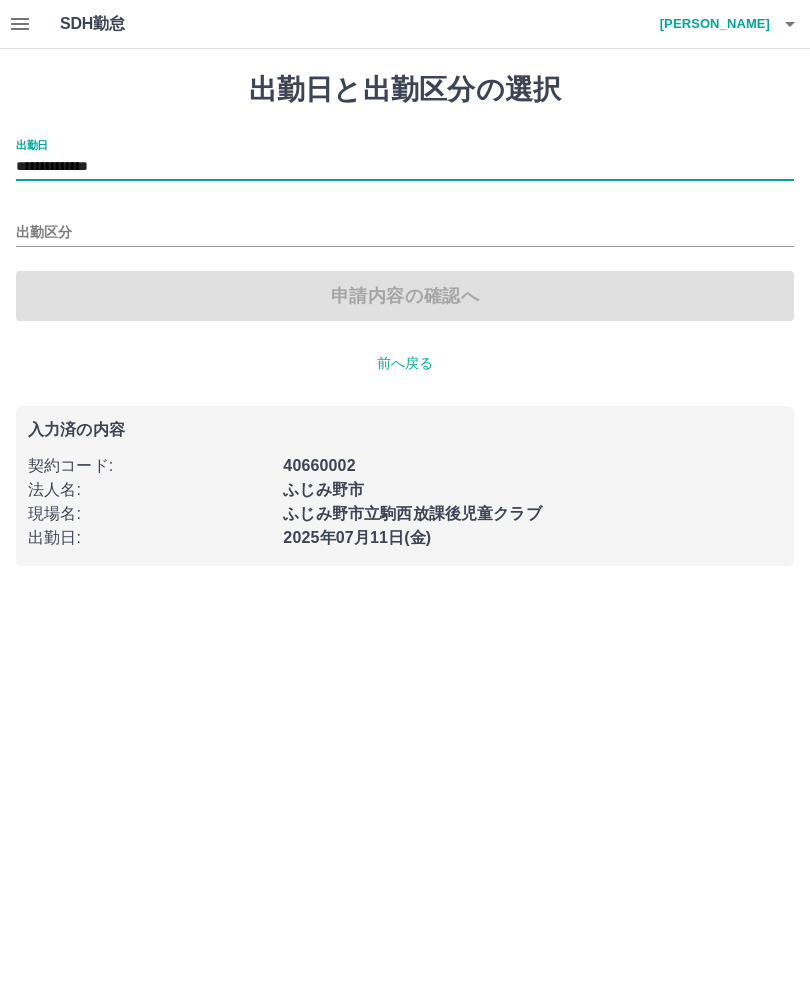 click on "出勤区分" at bounding box center [405, 233] 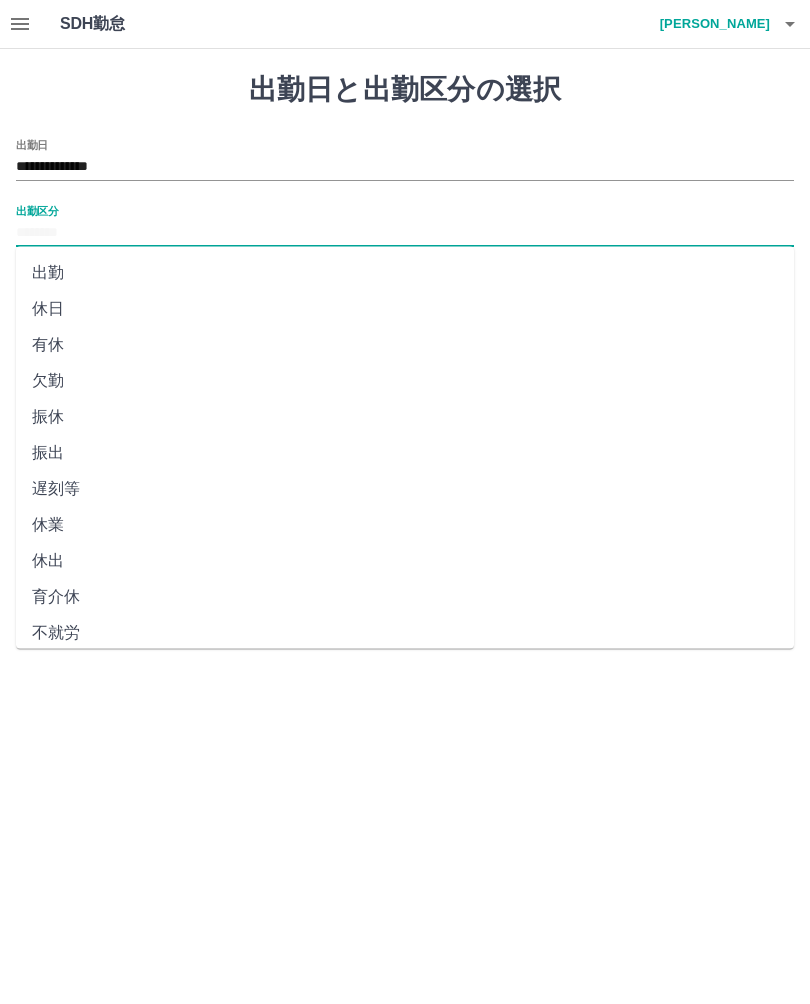 click on "休日" at bounding box center [405, 309] 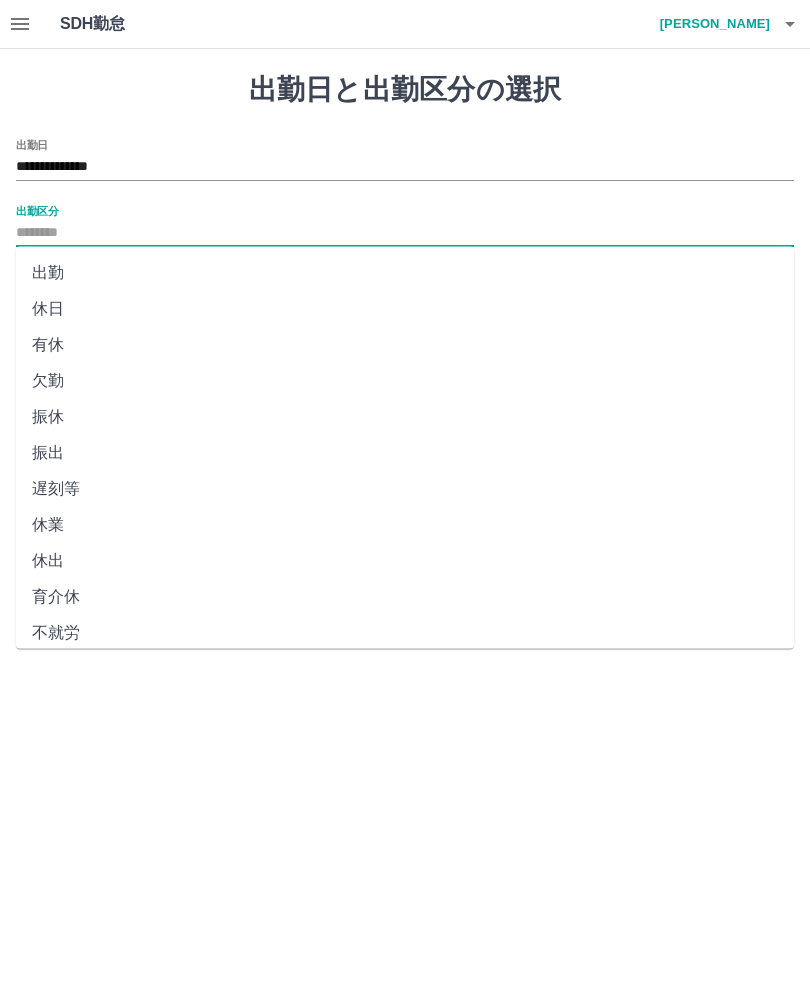 type on "**" 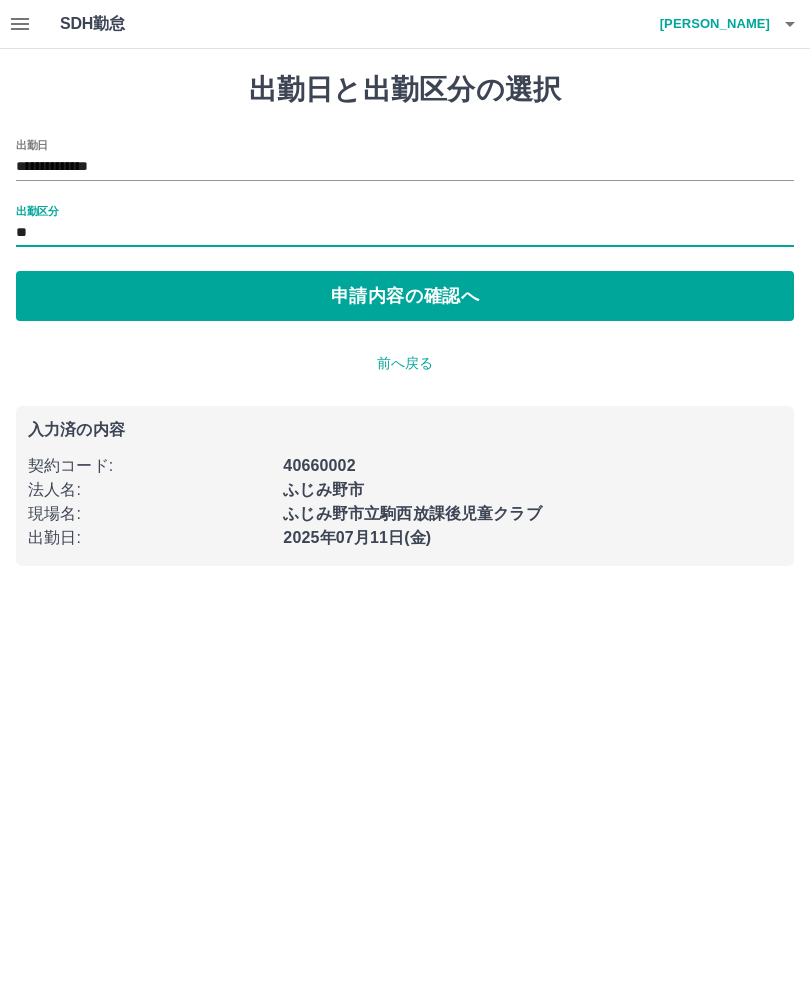 click on "申請内容の確認へ" at bounding box center (405, 296) 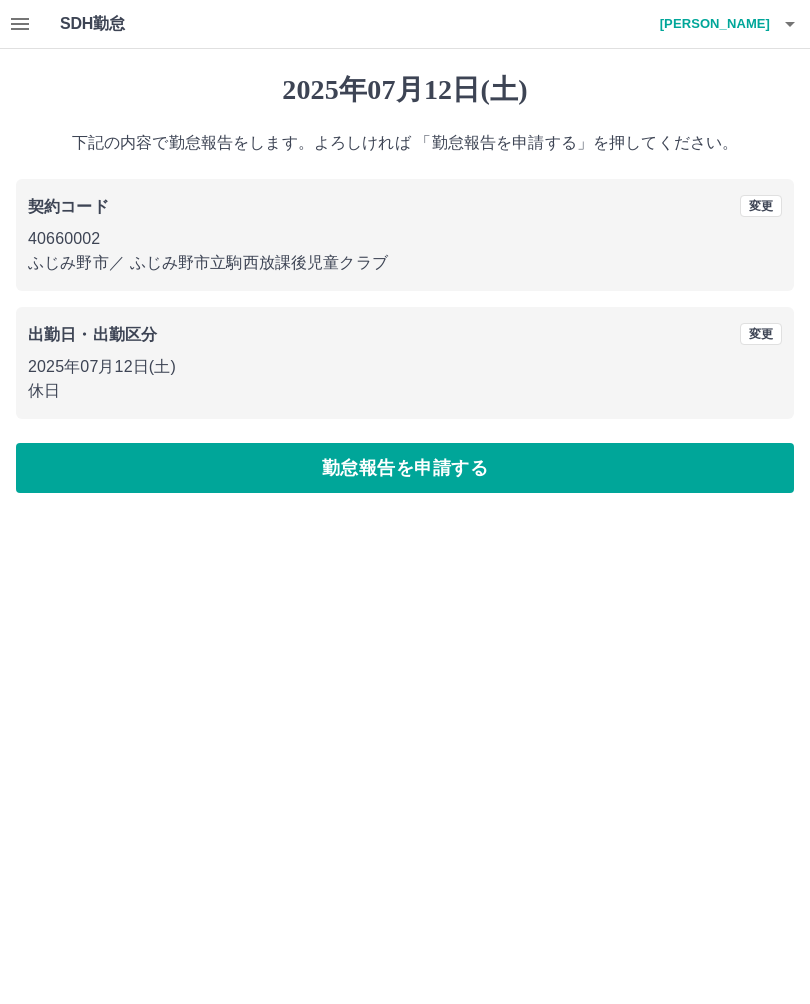 click on "2025年07月12日(土) 下記の内容で勤怠報告をします。よろしければ 「勤怠報告を申請する」を押してください。 契約コード 変更 40660002 ふじみ野市  ／   ふじみ野市立駒西放課後児童クラブ 出勤日・出勤区分 変更 2025年07月12日(土) 休日 勤怠報告を申請する" at bounding box center [405, 283] 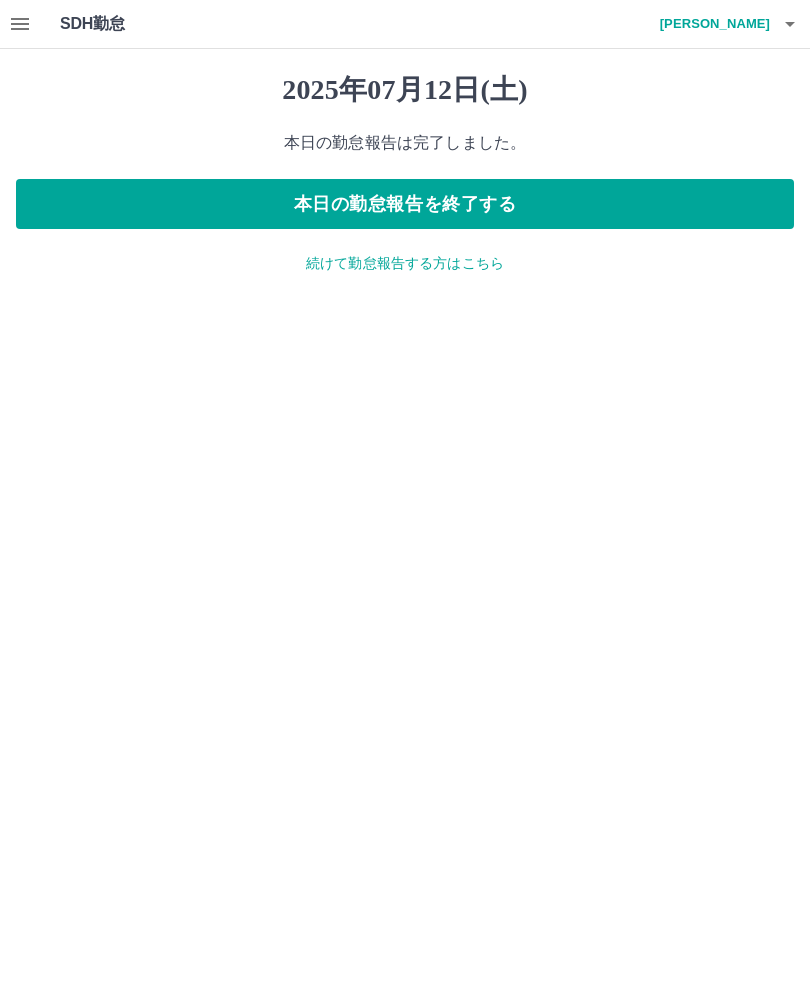 click at bounding box center (790, 24) 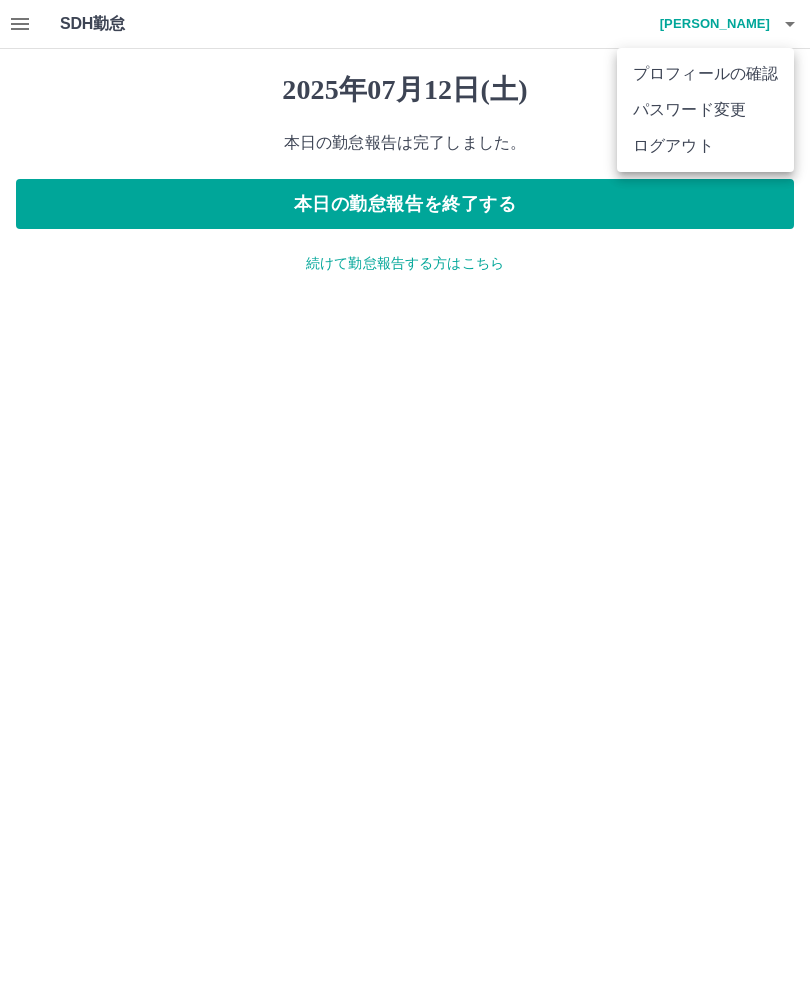click on "ログアウト" at bounding box center (705, 146) 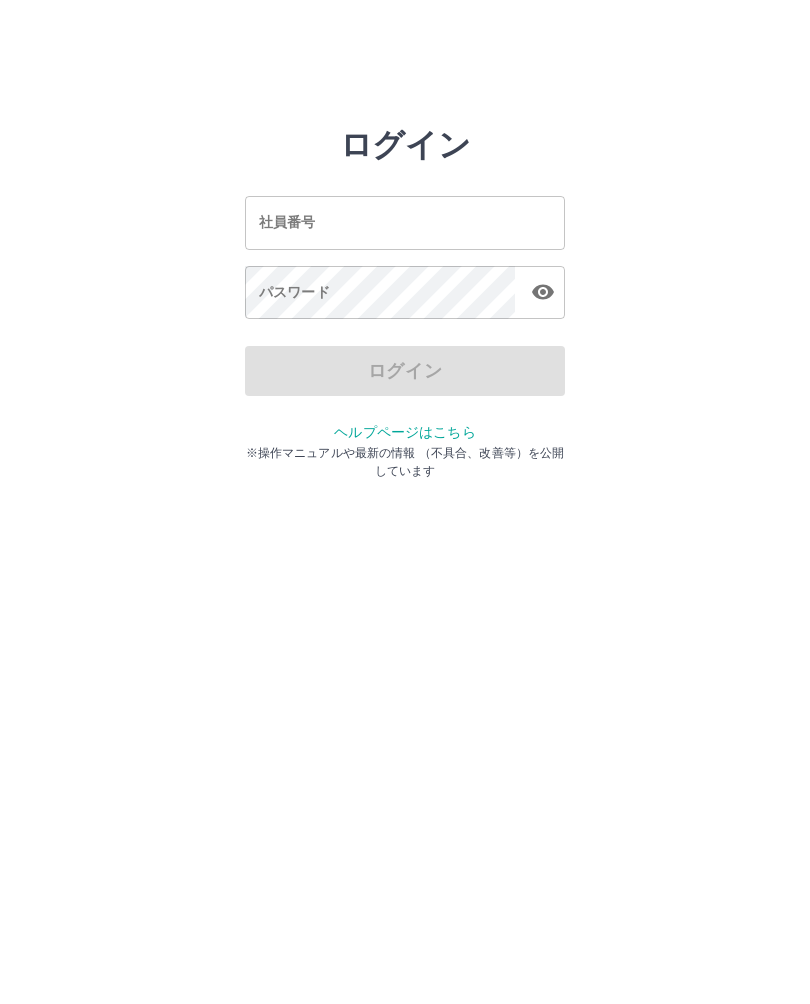 scroll, scrollTop: 0, scrollLeft: 0, axis: both 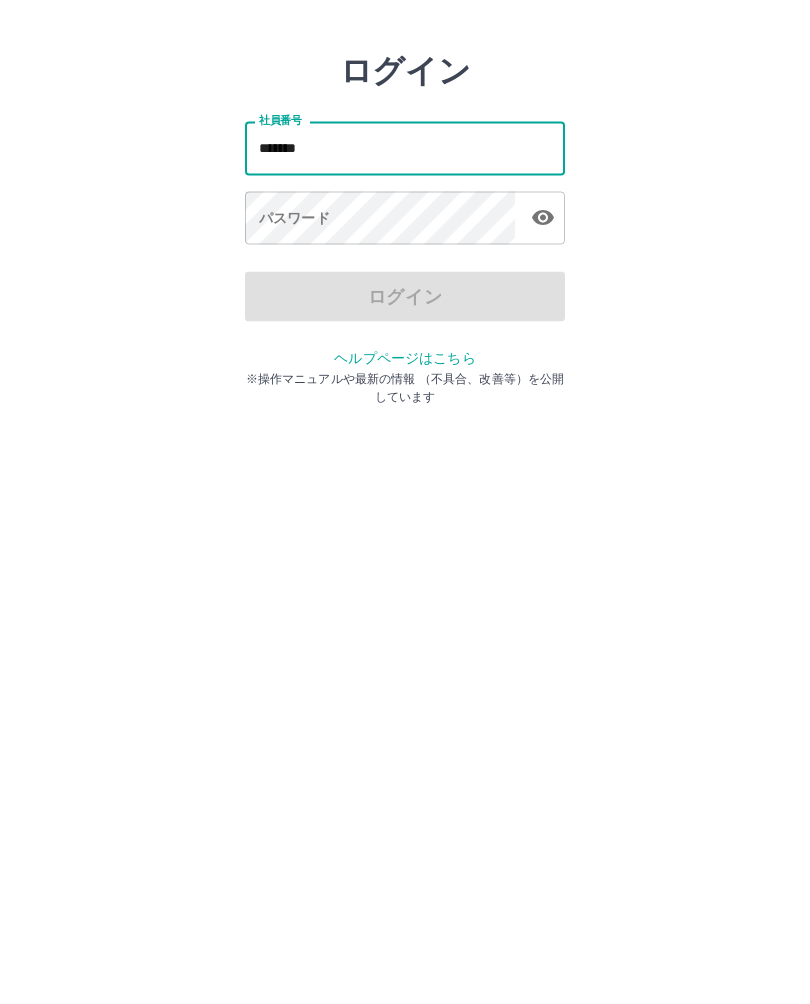 type on "*******" 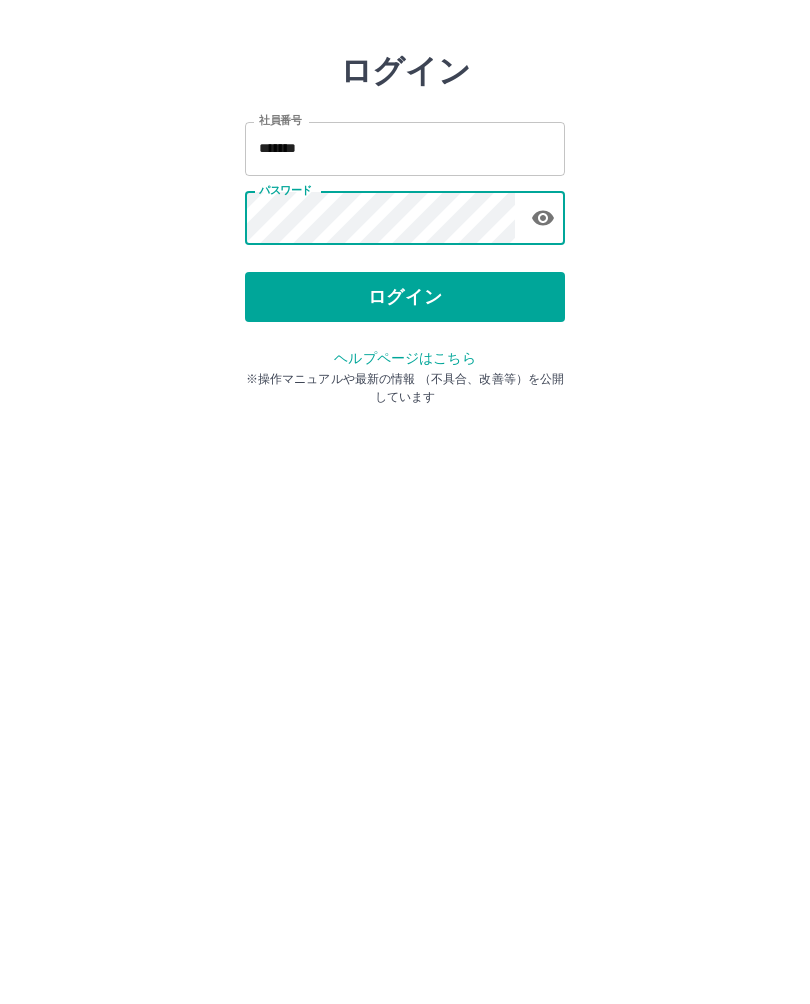 click on "ログイン" at bounding box center (405, 371) 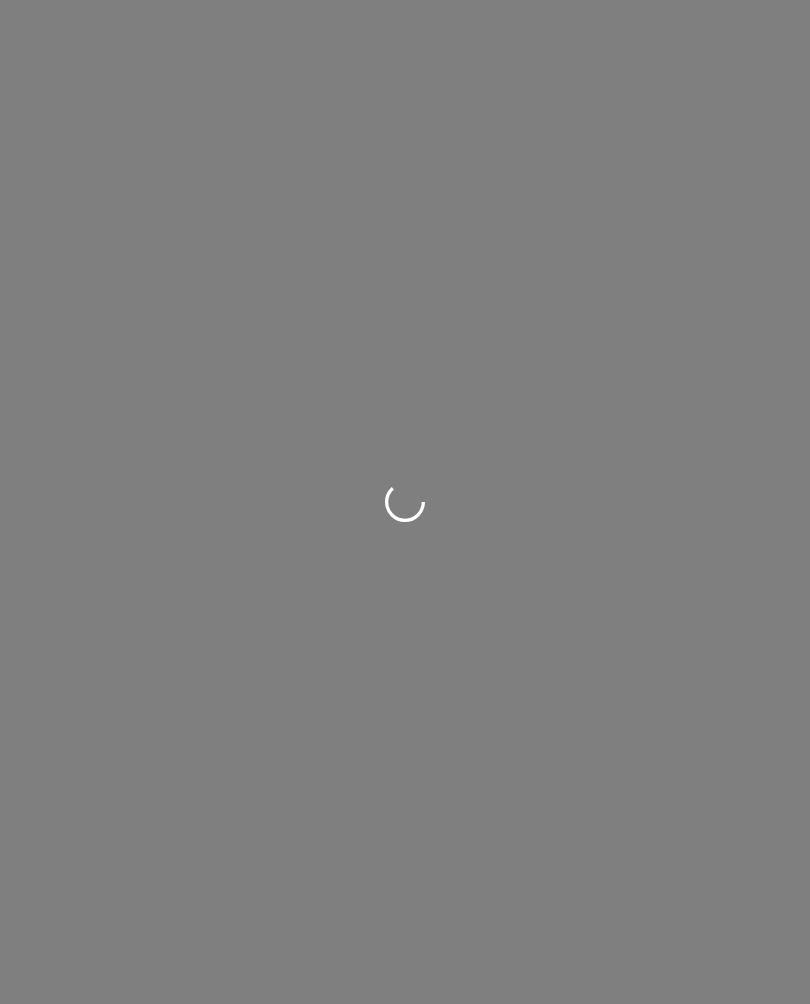 scroll, scrollTop: 0, scrollLeft: 0, axis: both 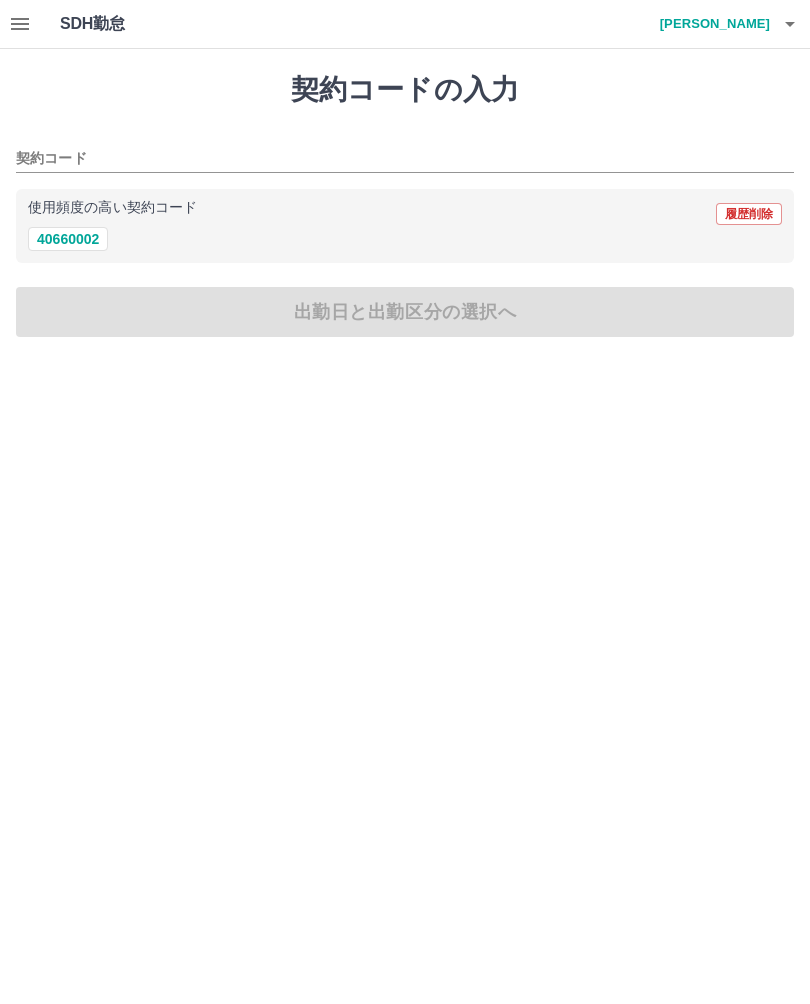 click on "40660002" at bounding box center [68, 239] 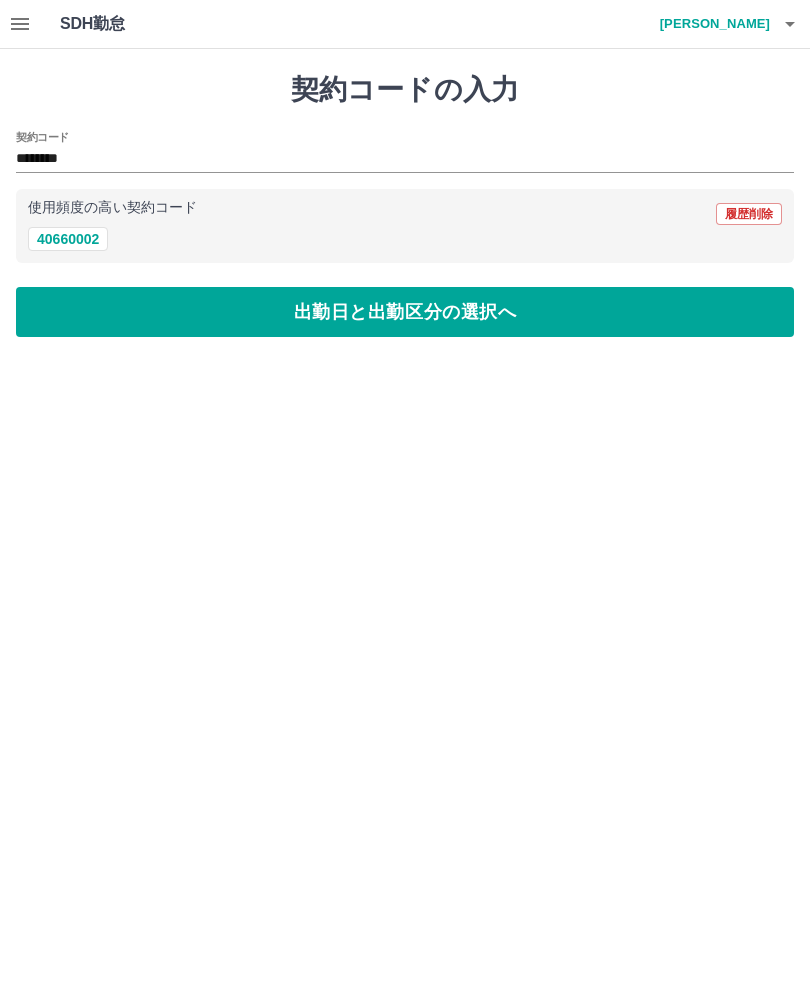 click on "出勤日と出勤区分の選択へ" at bounding box center (405, 312) 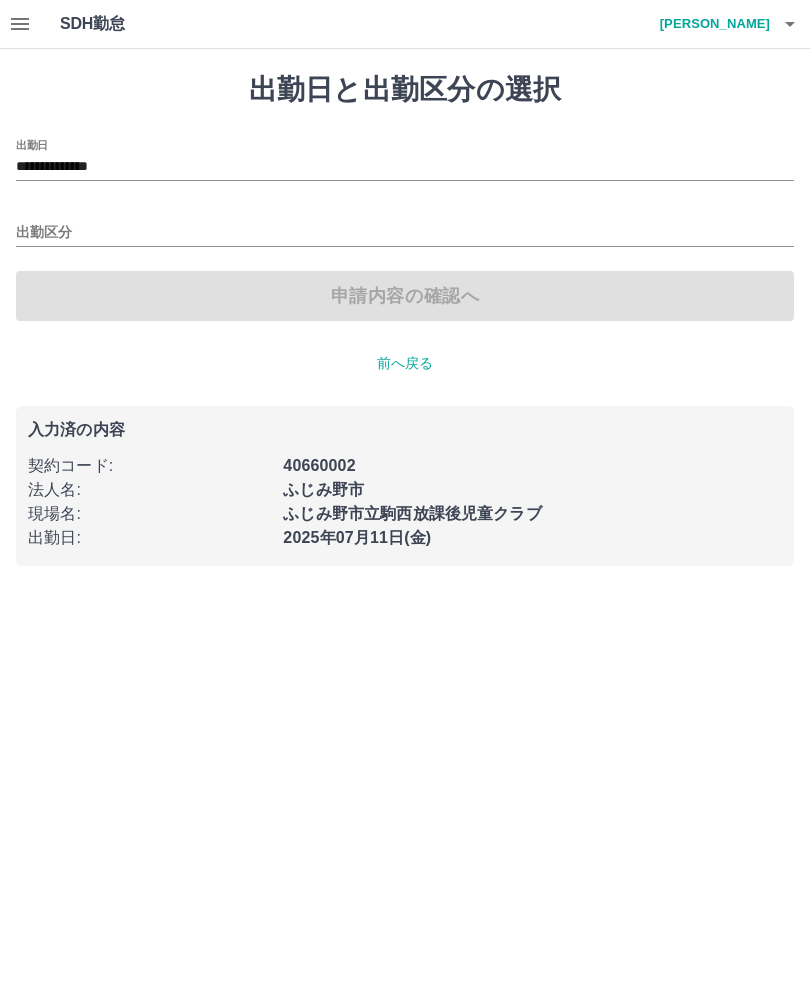 click on "出勤区分" at bounding box center [405, 233] 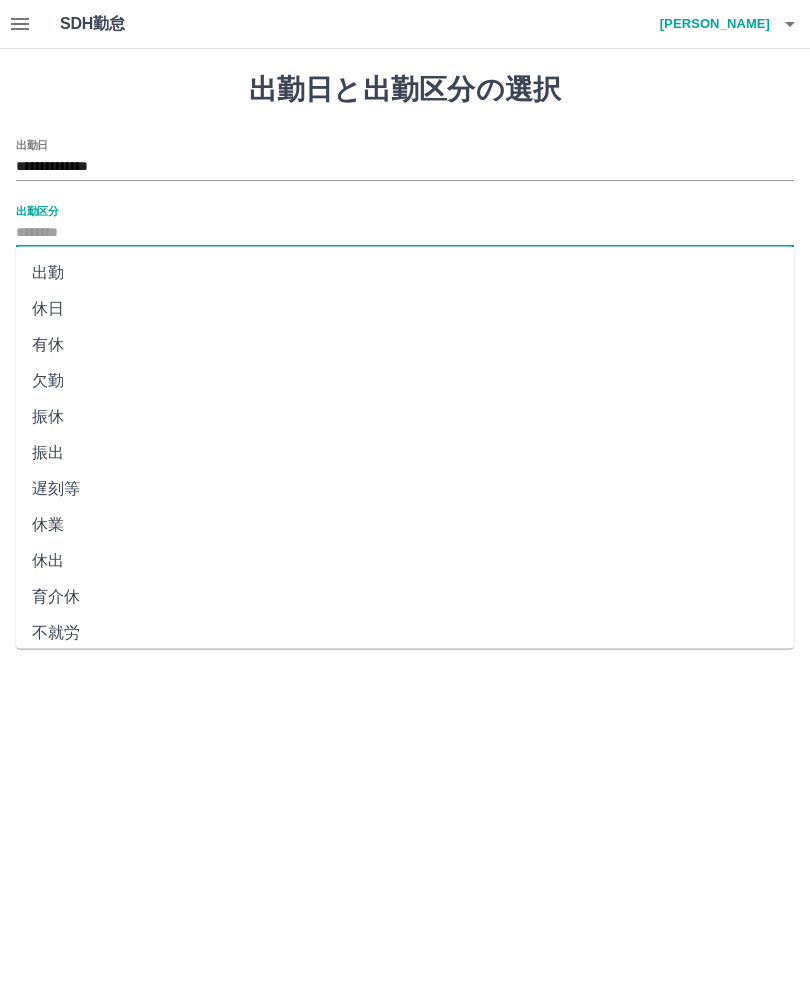 click on "出勤" at bounding box center (405, 273) 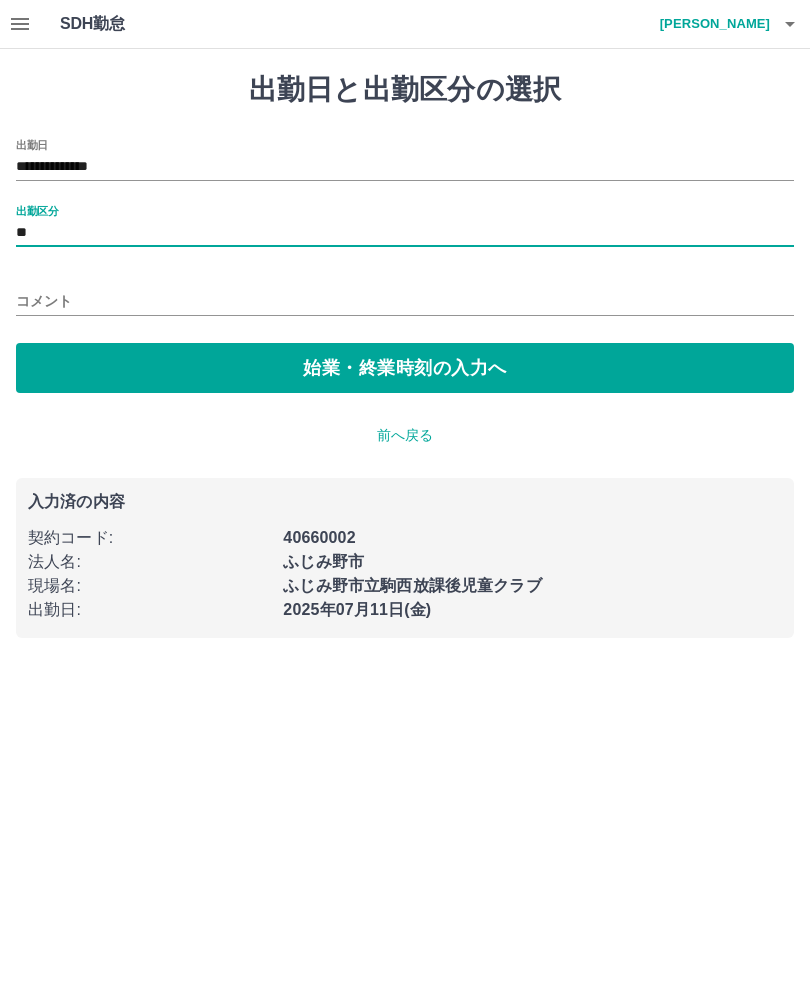 click on "始業・終業時刻の入力へ" at bounding box center (405, 368) 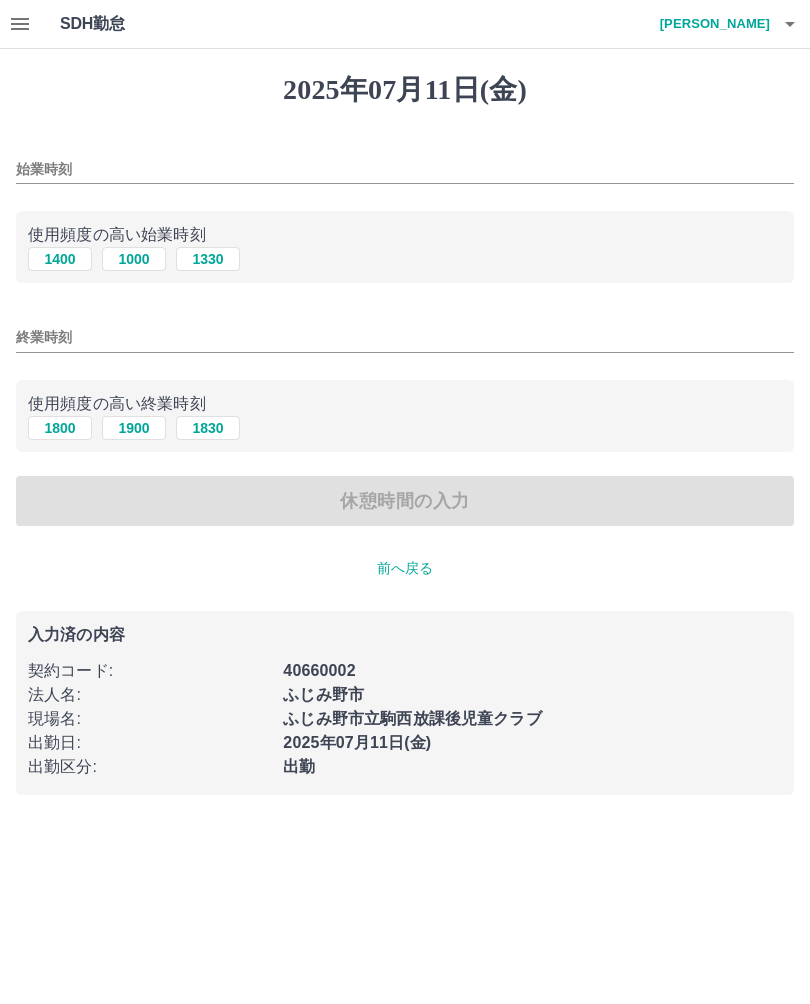 click on "1400" at bounding box center (60, 259) 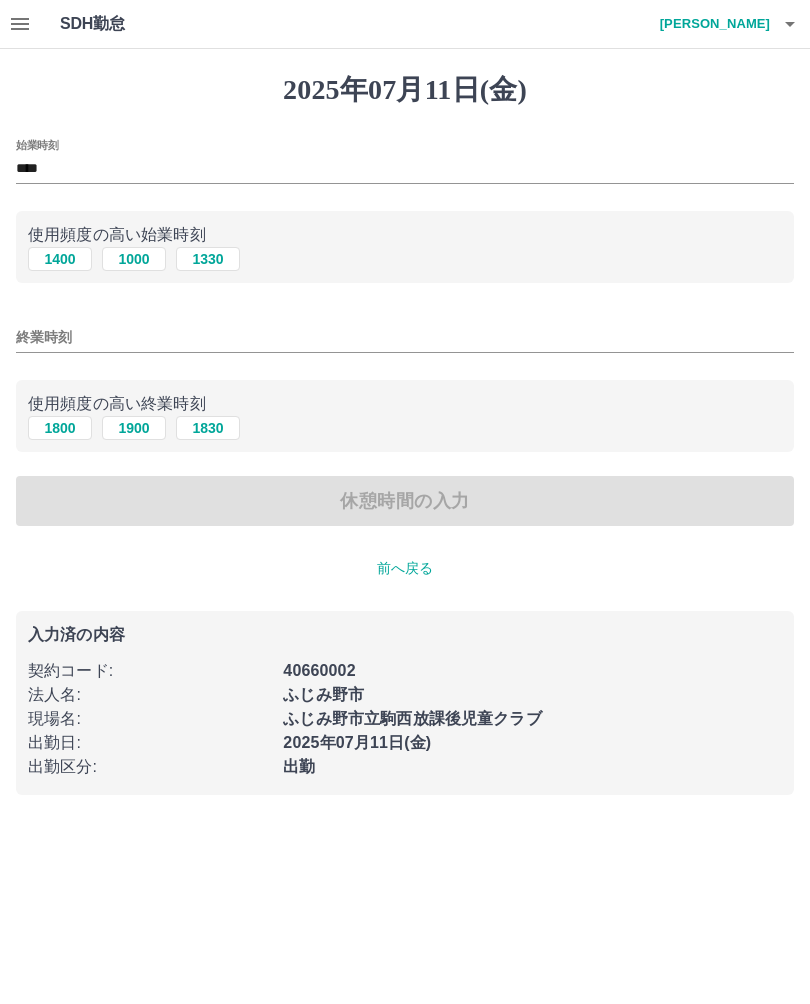 click on "1830" at bounding box center [208, 428] 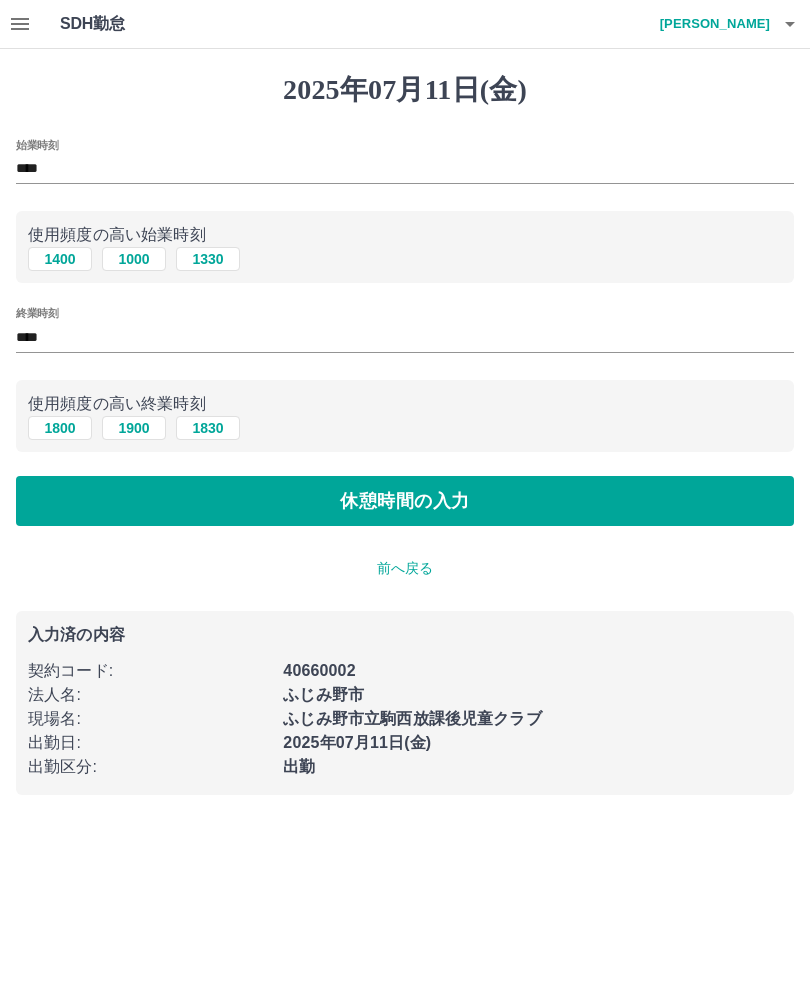 click on "休憩時間の入力" at bounding box center (405, 501) 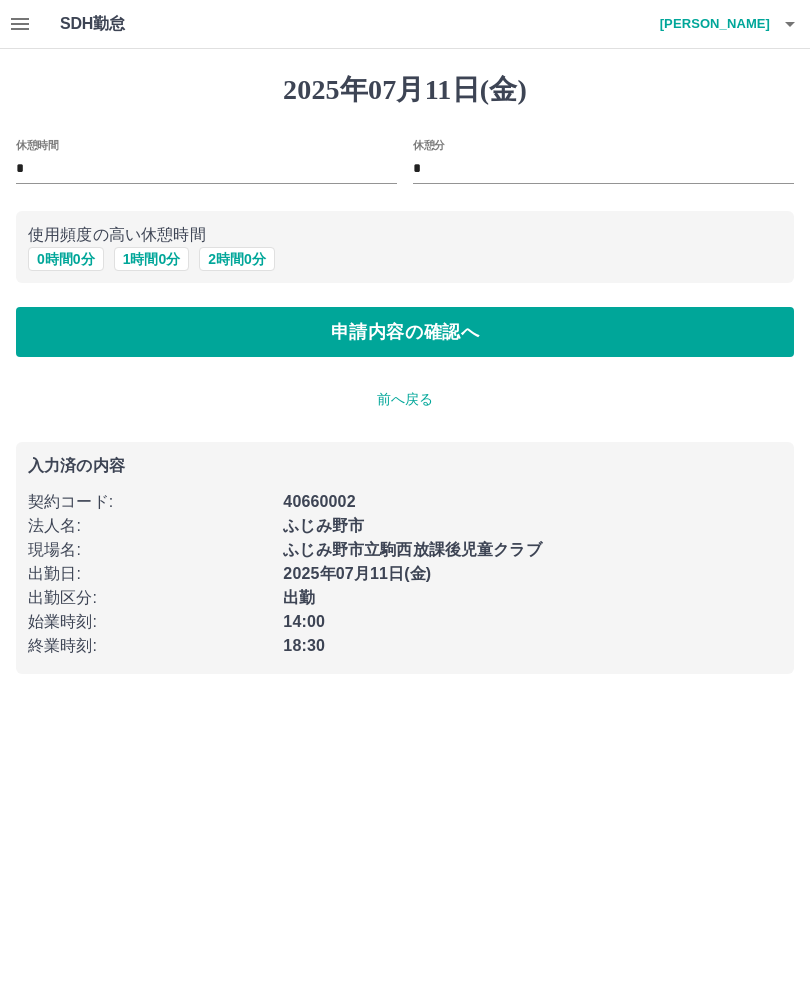 click on "申請内容の確認へ" at bounding box center [405, 332] 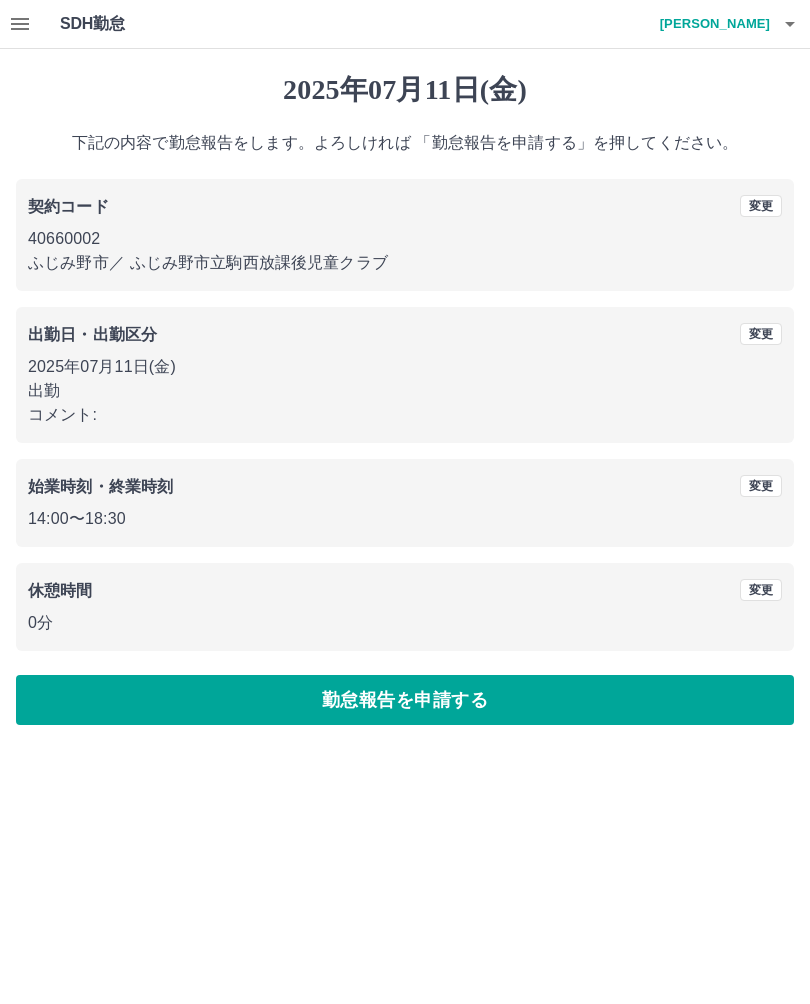 click on "勤怠報告を申請する" at bounding box center [405, 700] 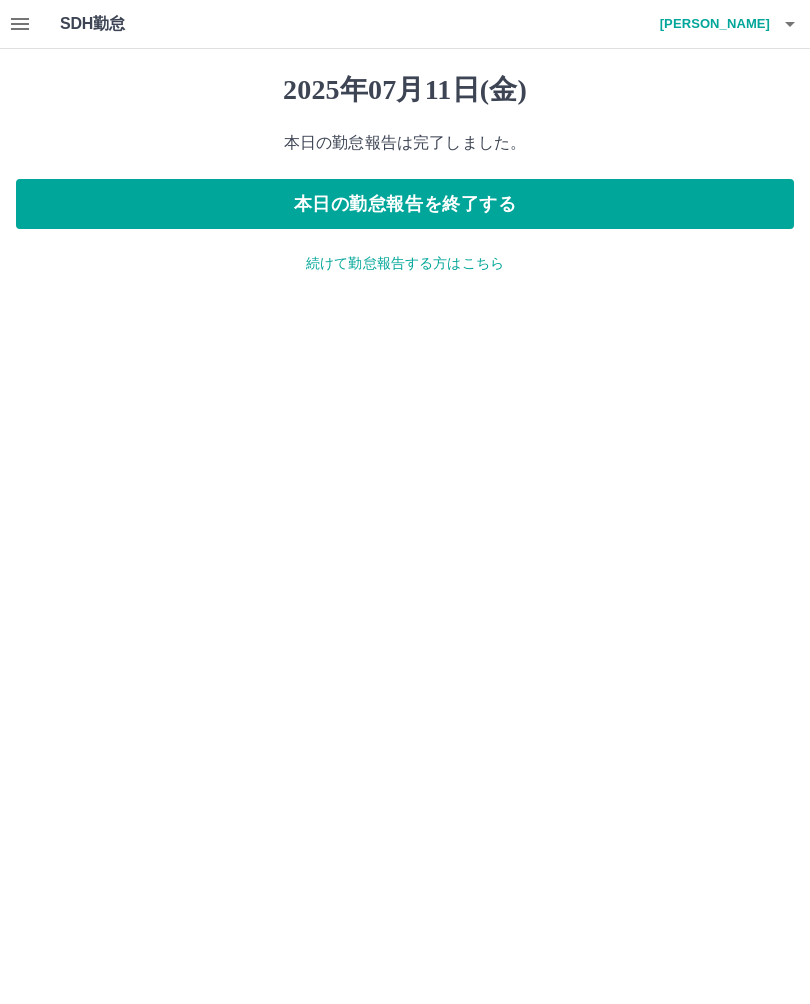 click on "荒井　大輔" at bounding box center [710, 24] 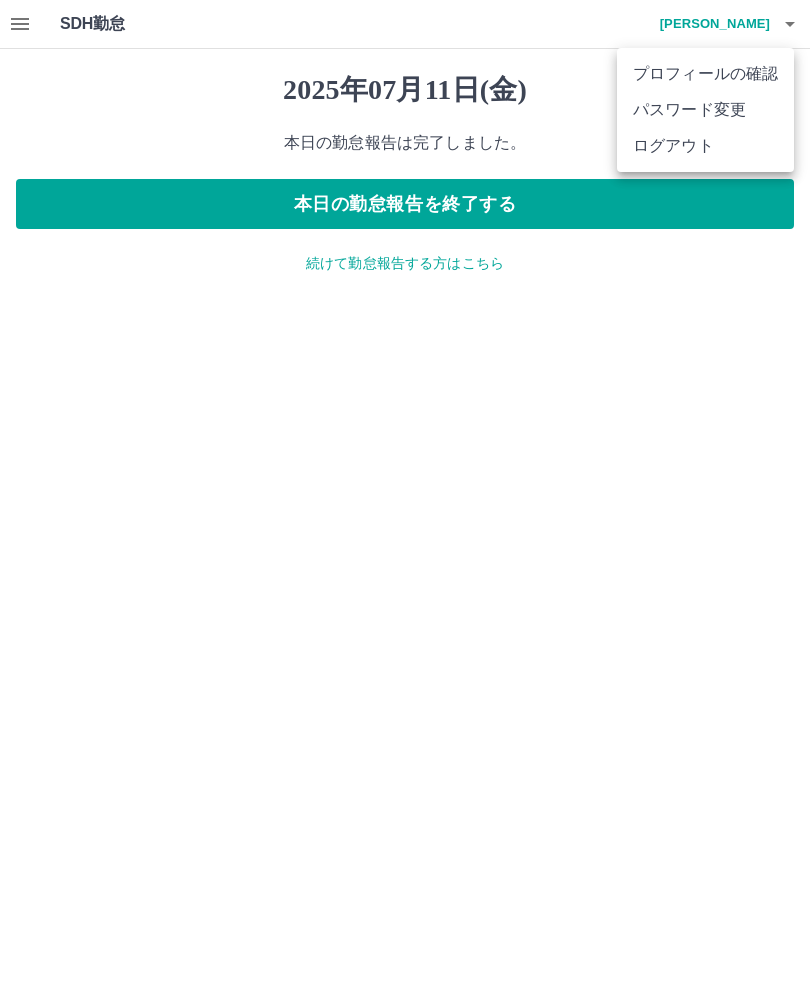 click on "ログアウト" at bounding box center [705, 146] 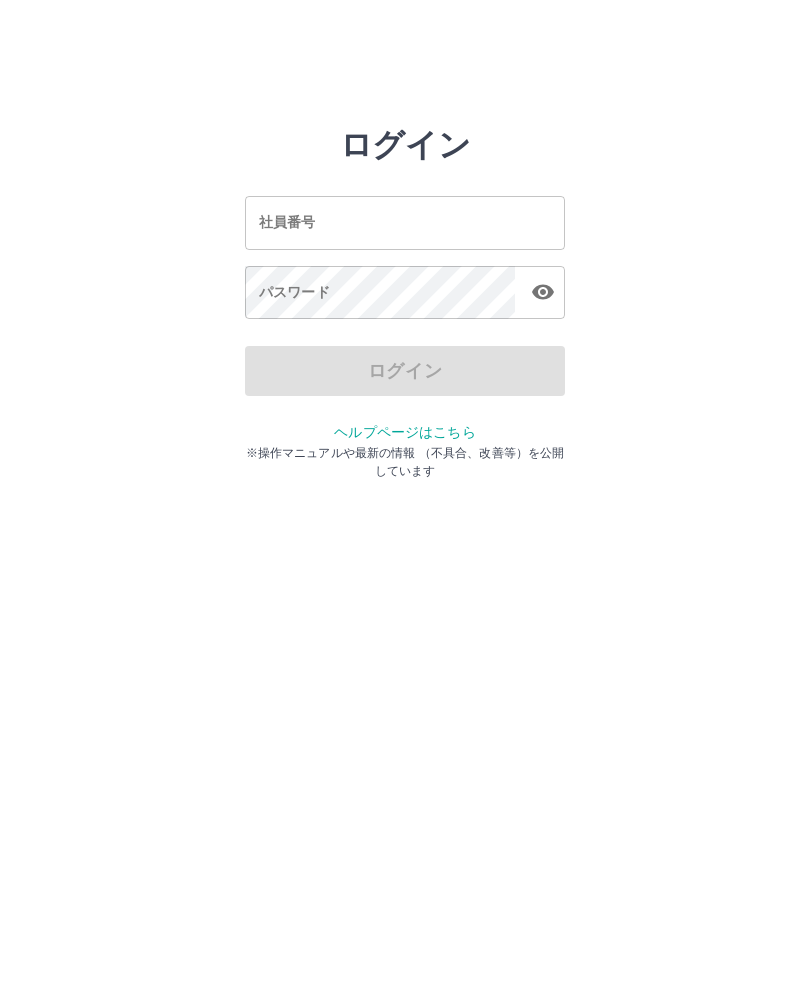 scroll, scrollTop: 0, scrollLeft: 0, axis: both 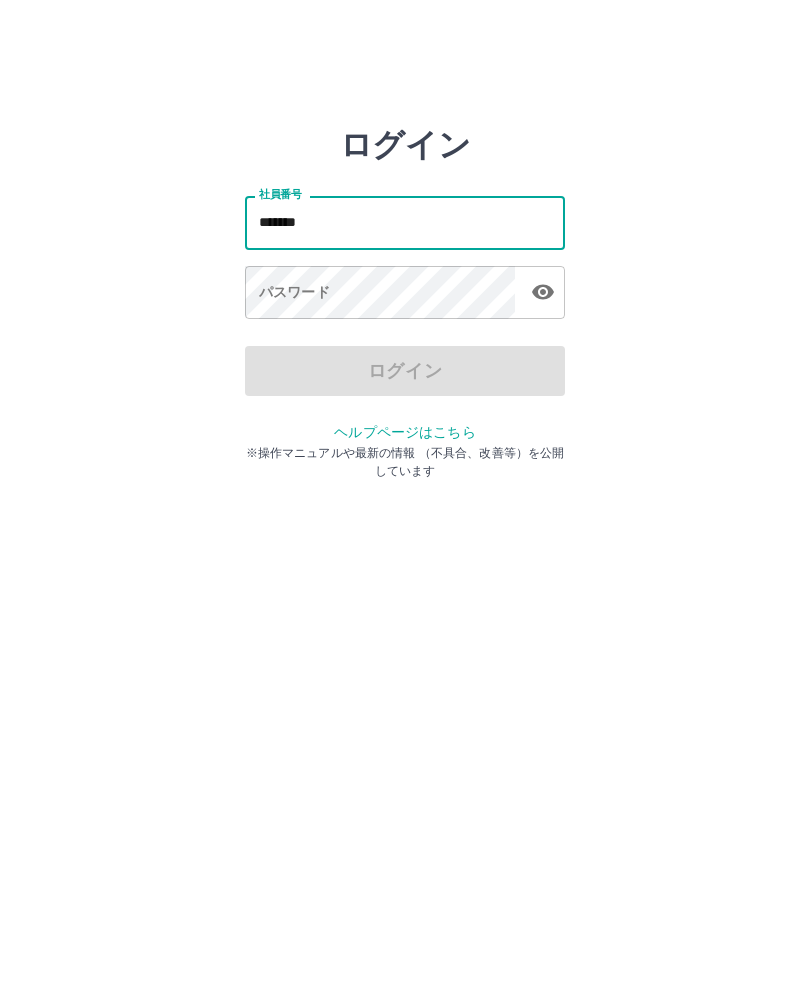 type on "*******" 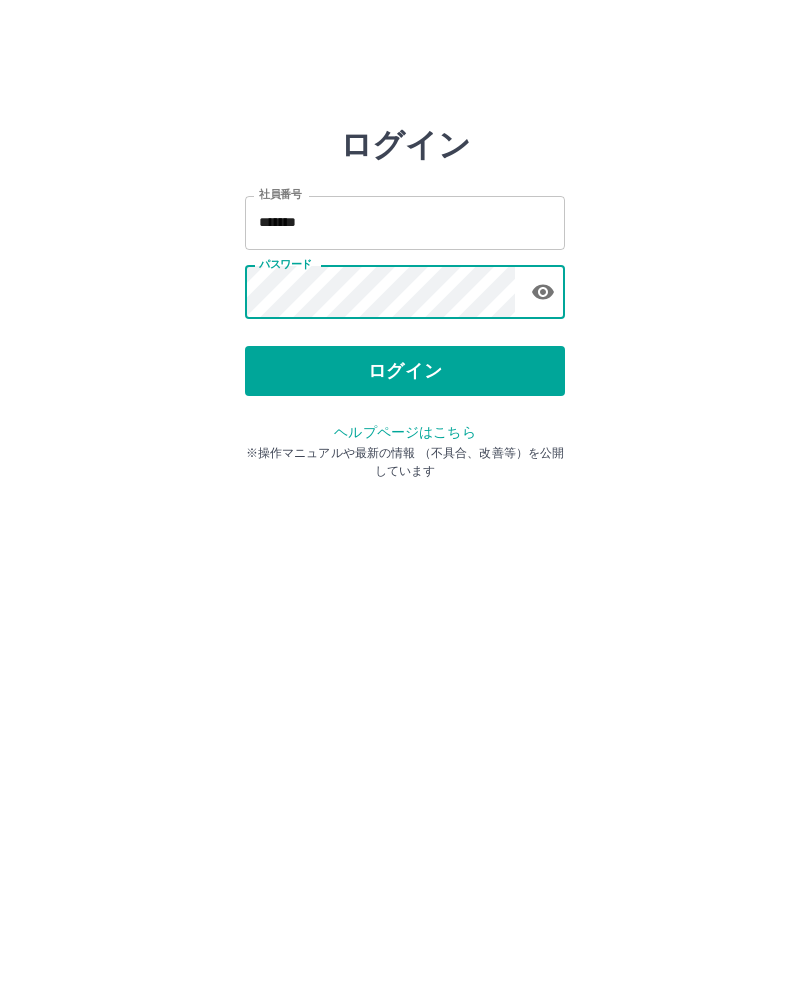 click 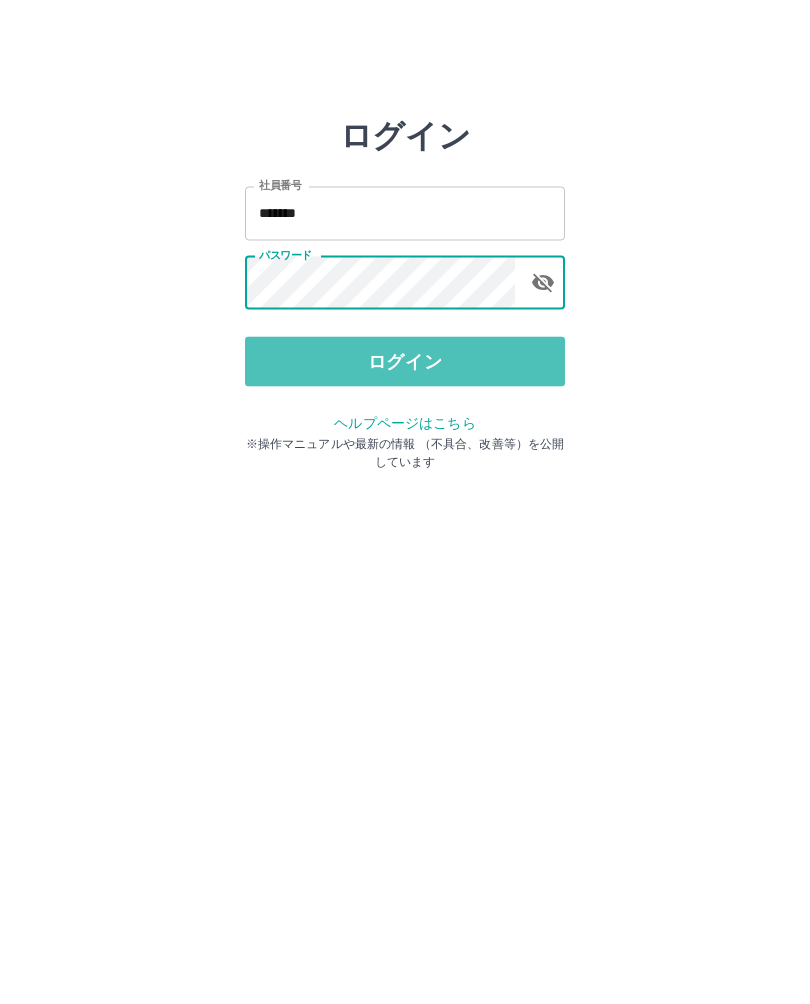 click on "ログイン" at bounding box center [405, 371] 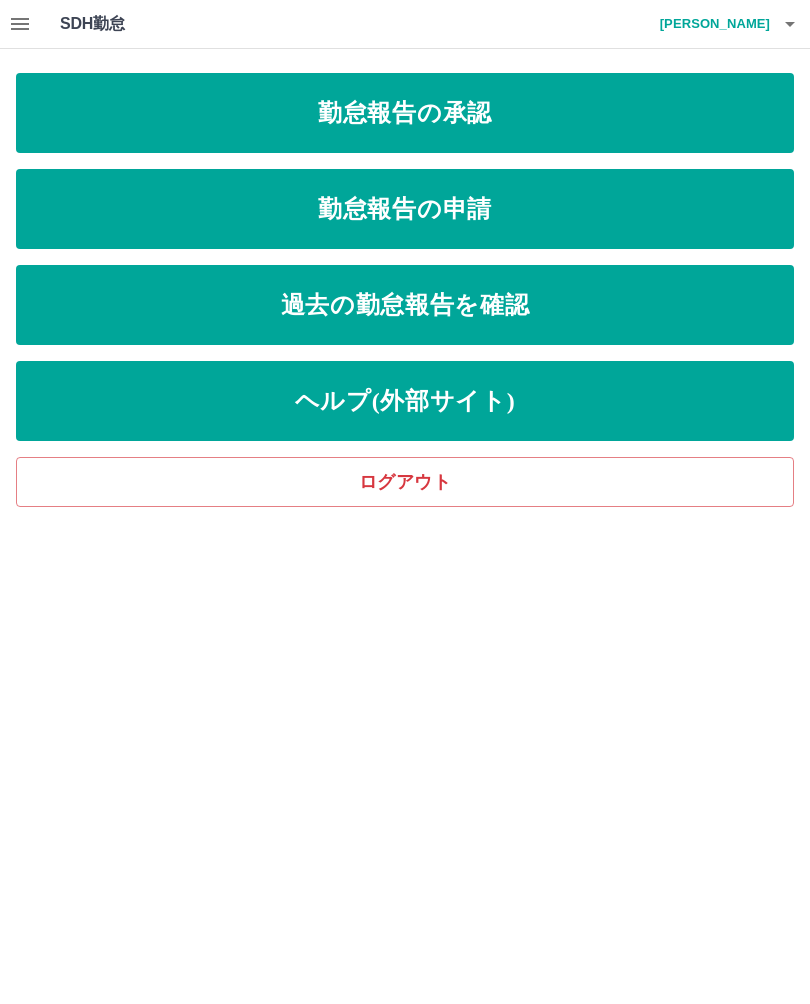 scroll, scrollTop: 0, scrollLeft: 0, axis: both 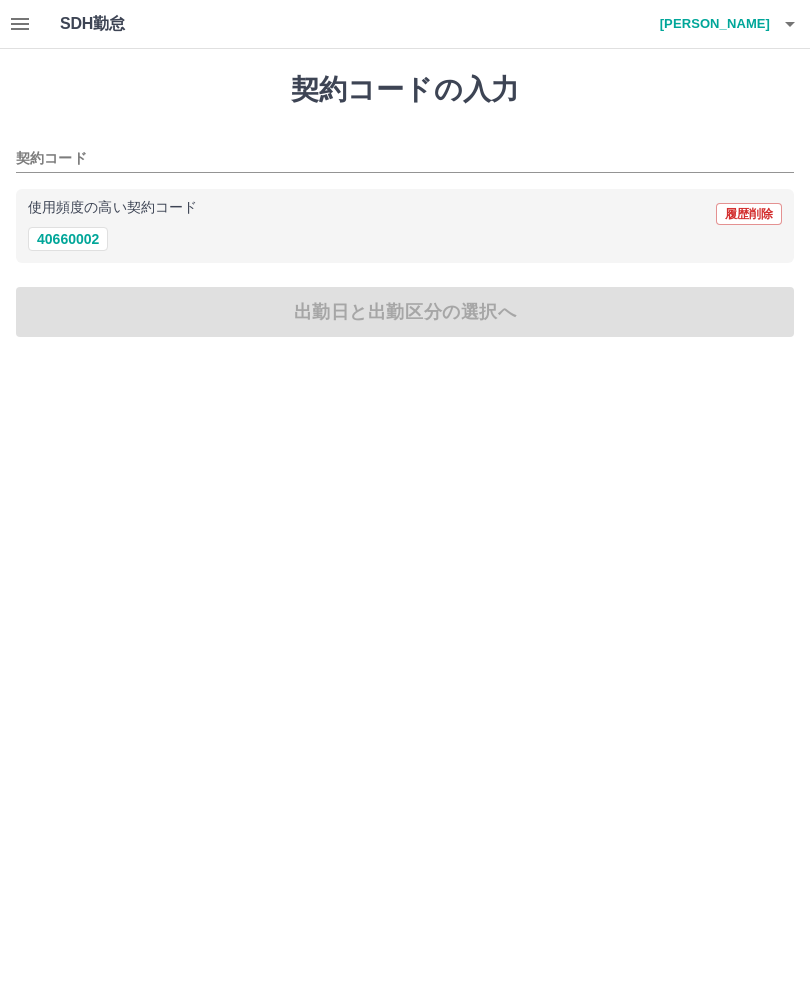 click on "40660002" at bounding box center (68, 239) 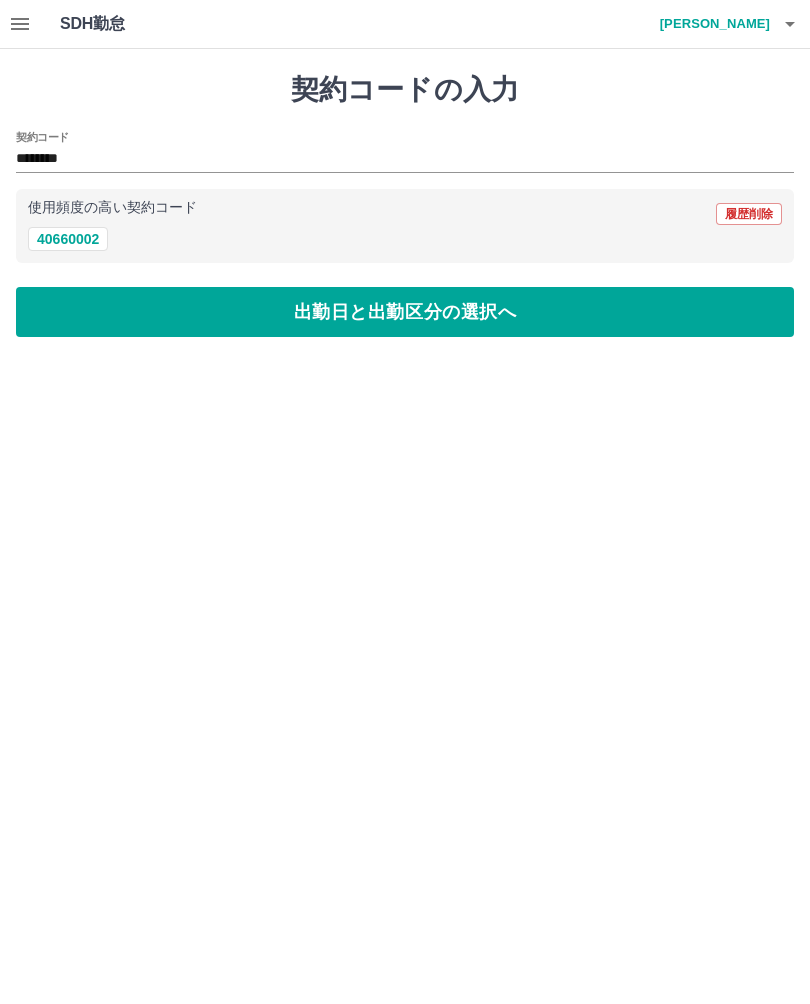 click on "出勤日と出勤区分の選択へ" at bounding box center (405, 312) 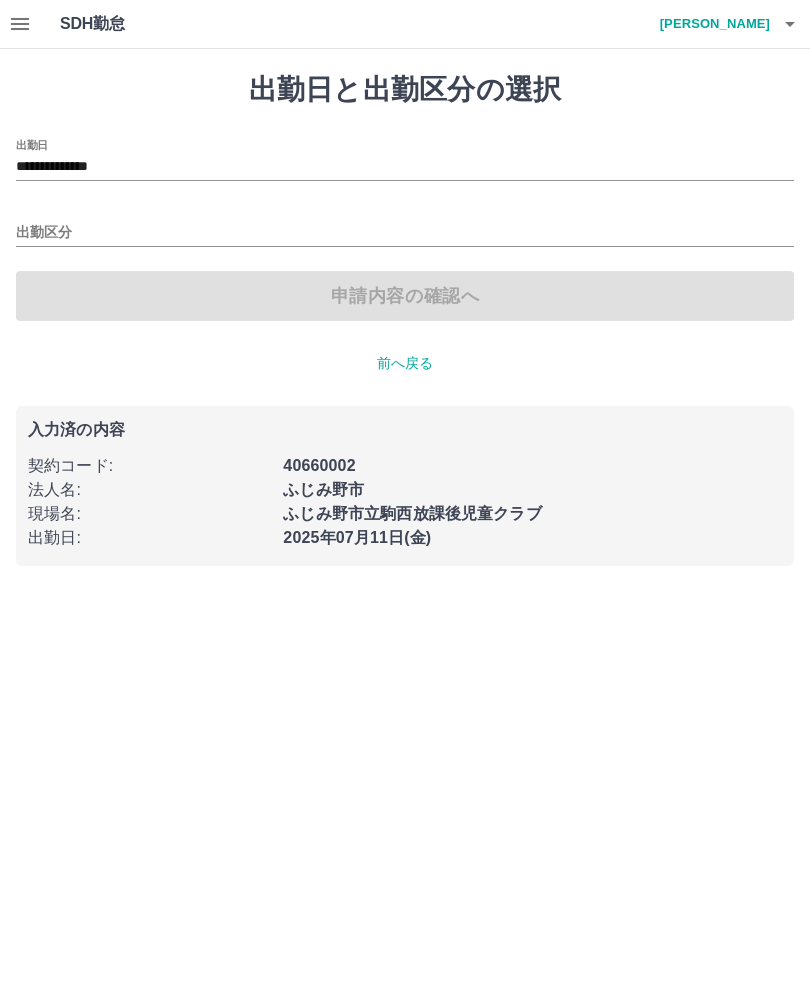 click on "出勤区分" at bounding box center [405, 233] 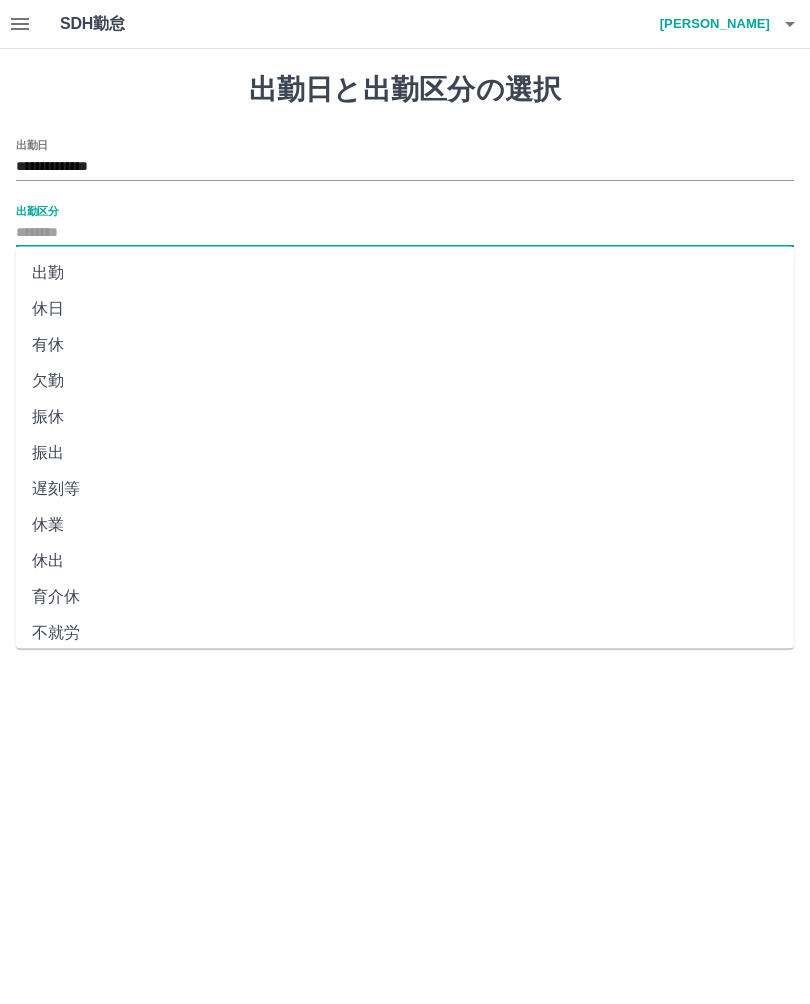 click on "出勤" at bounding box center [405, 273] 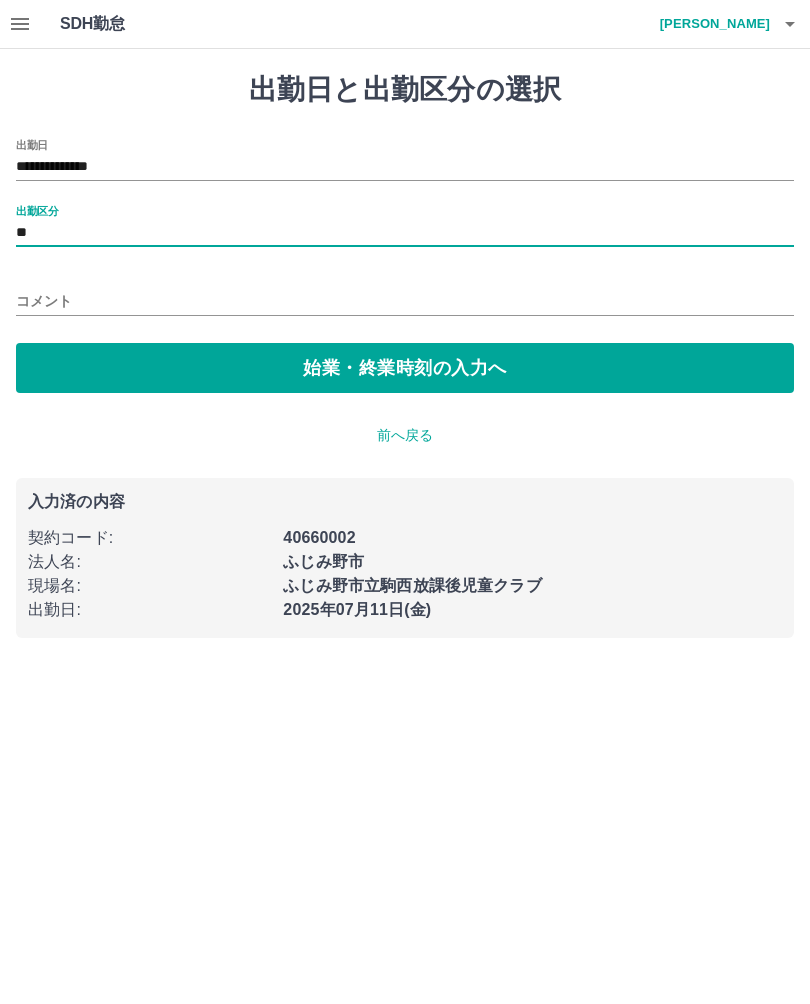 click on "始業・終業時刻の入力へ" at bounding box center (405, 368) 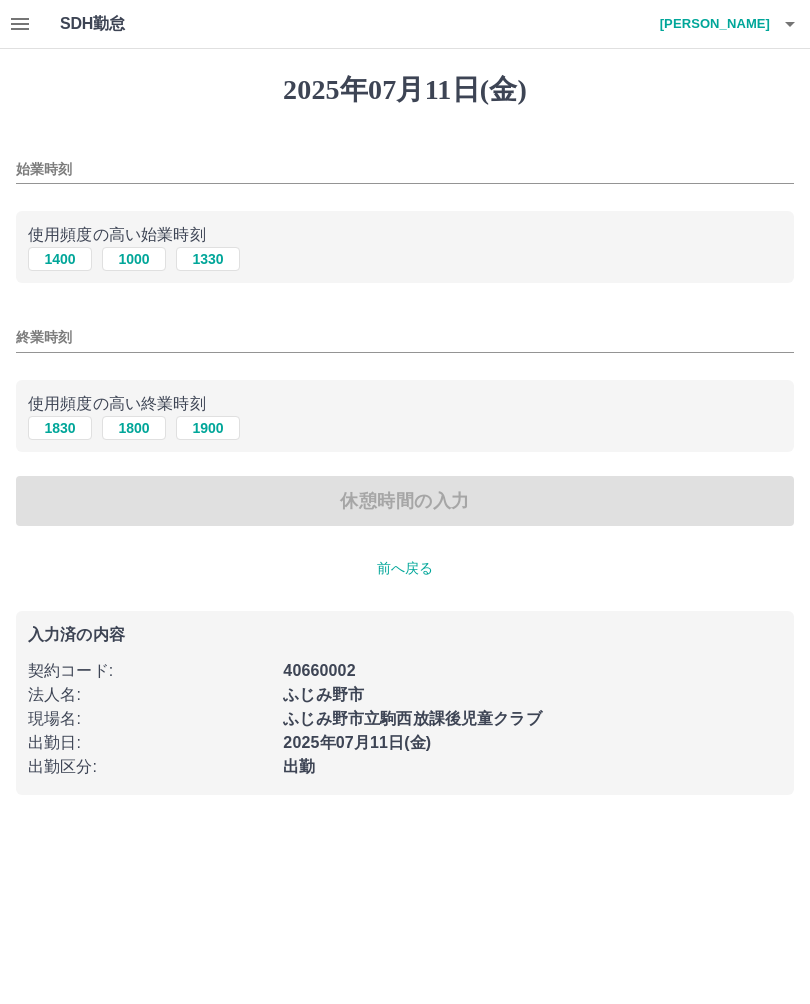 click on "1000" at bounding box center (134, 259) 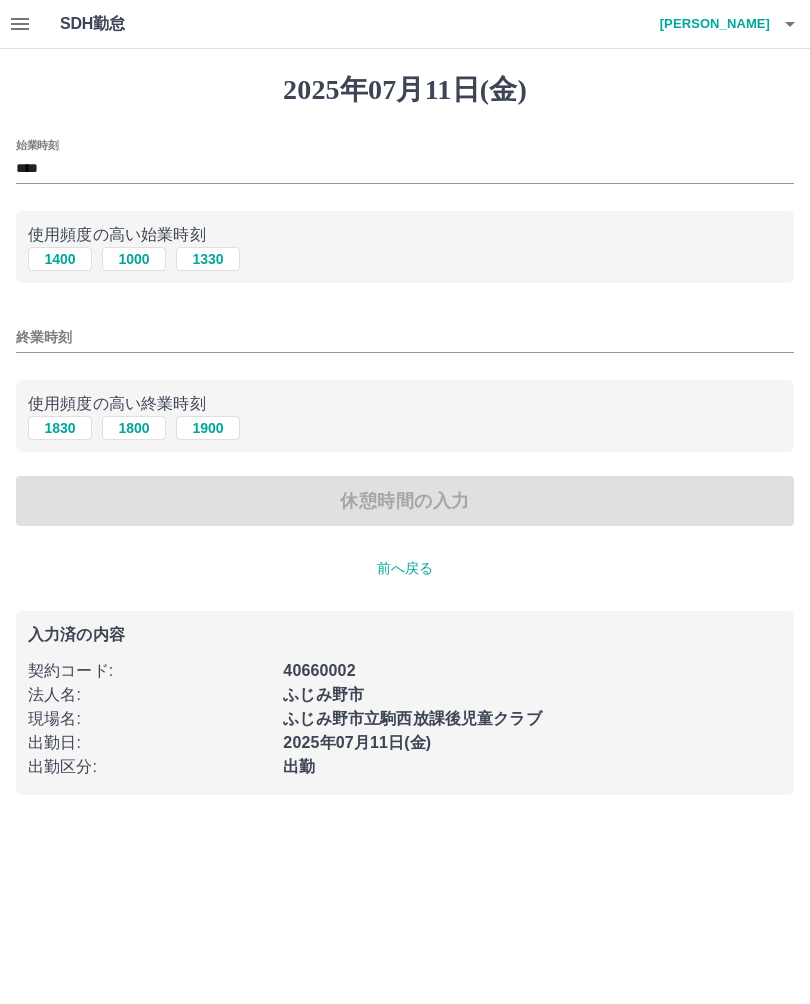 click on "1900" at bounding box center (208, 428) 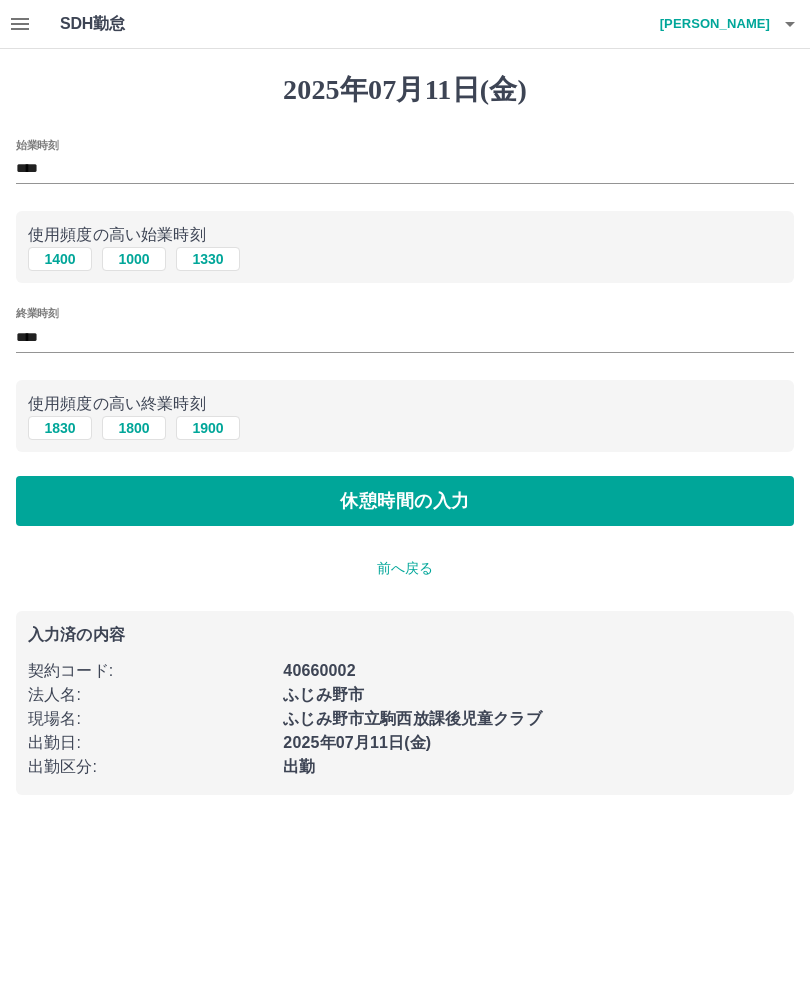 click on "休憩時間の入力" at bounding box center [405, 501] 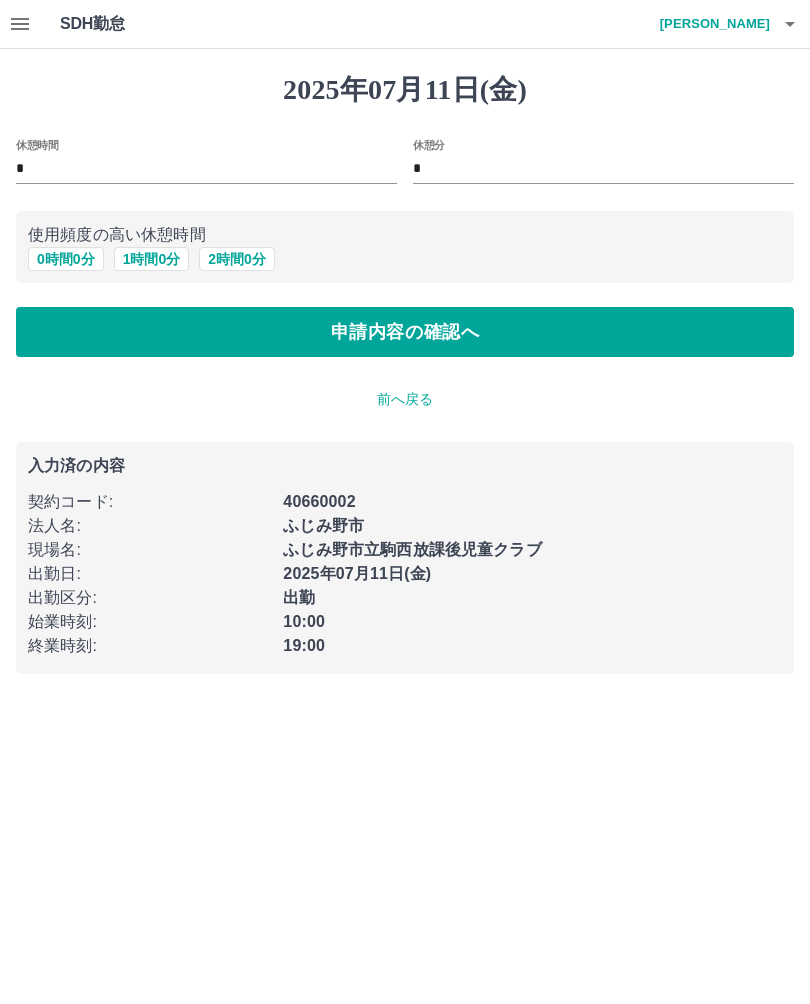 click on "1 時間 0 分" at bounding box center (152, 259) 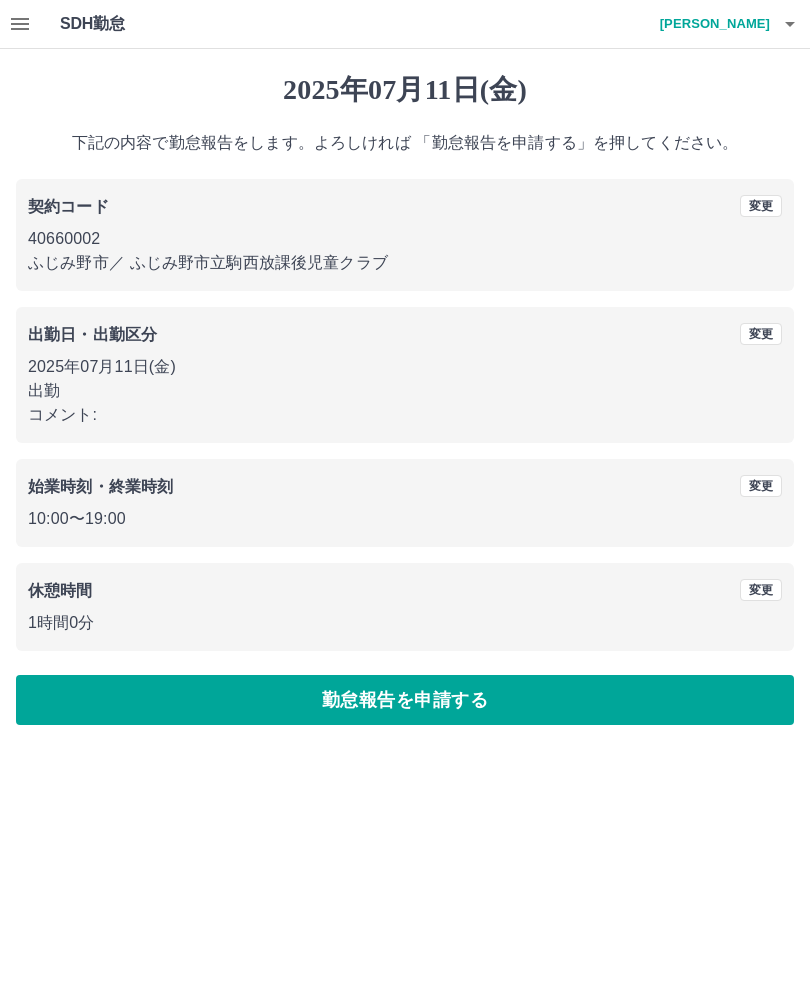 click on "勤怠報告を申請する" at bounding box center [405, 700] 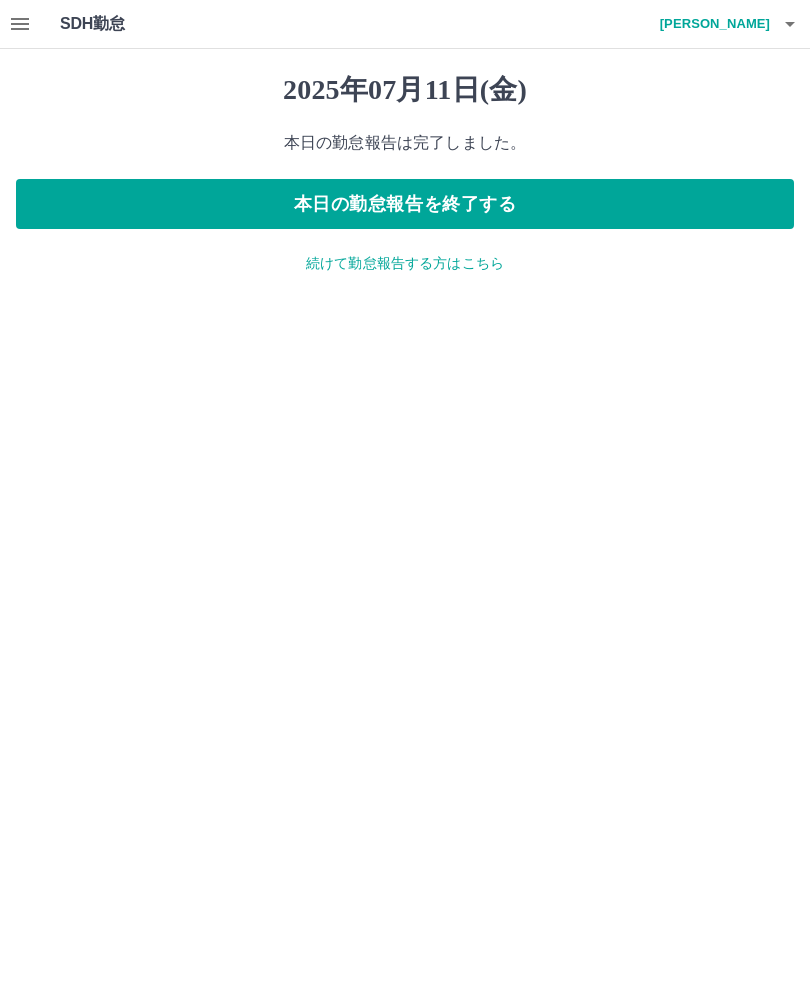 click on "続けて勤怠報告する方はこちら" at bounding box center (405, 263) 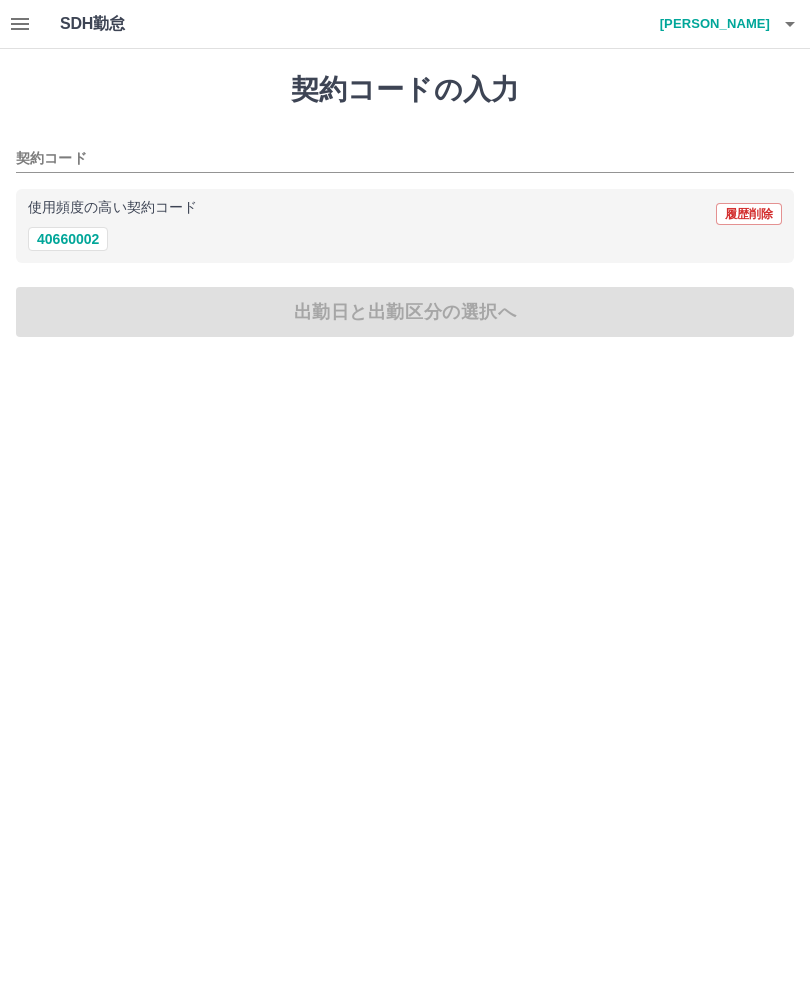 click on "40660002" at bounding box center (68, 239) 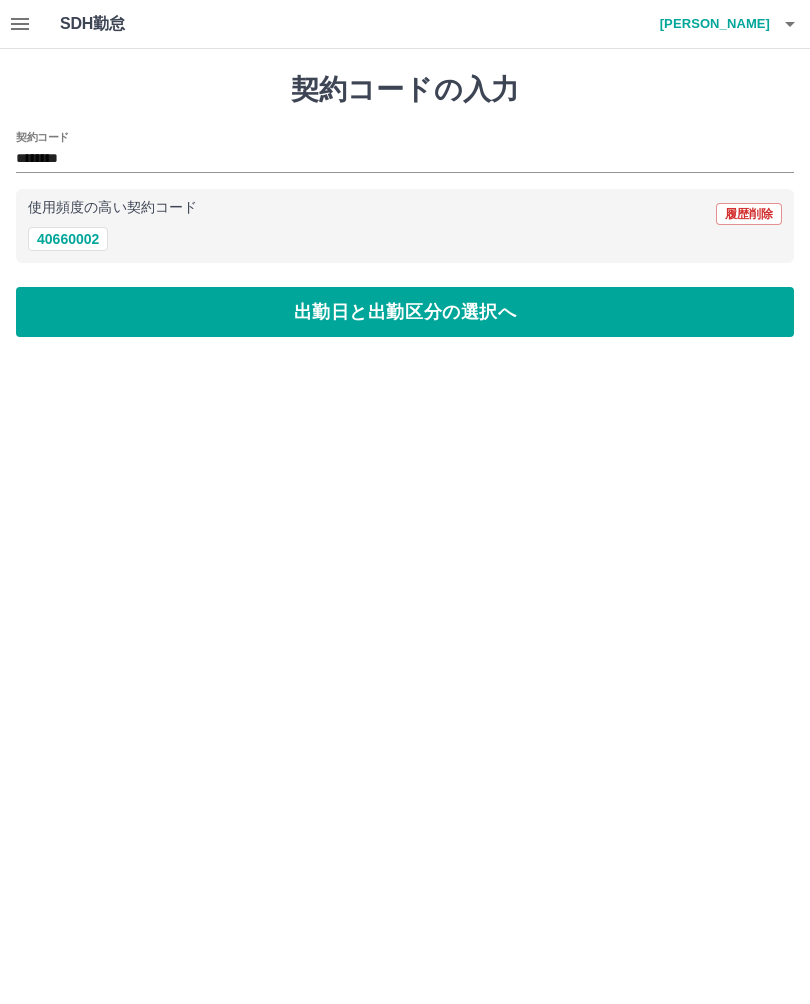 click on "出勤日と出勤区分の選択へ" at bounding box center (405, 312) 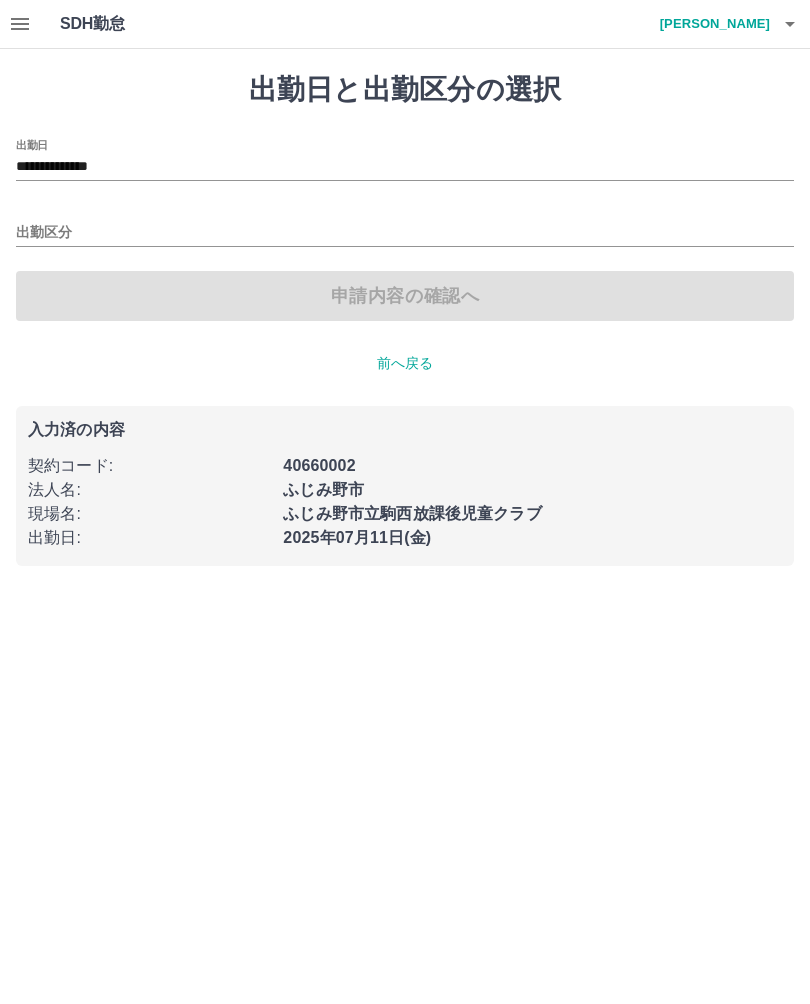 click on "**********" at bounding box center [405, 167] 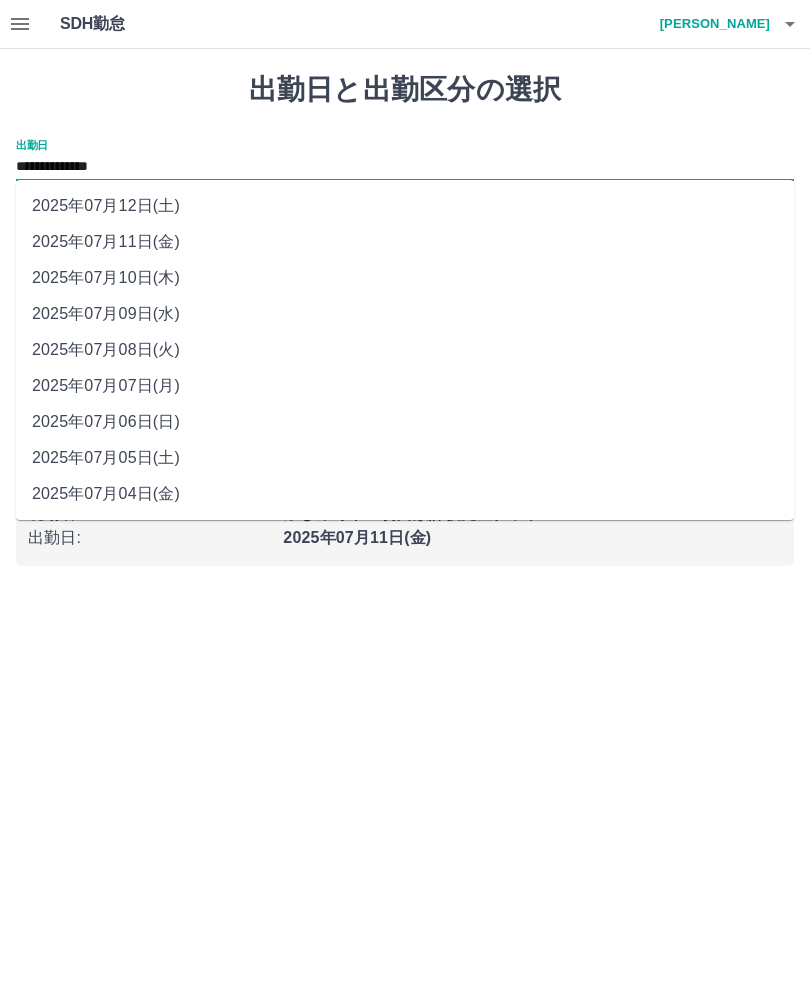 click on "2025年07月12日(土)" at bounding box center [405, 206] 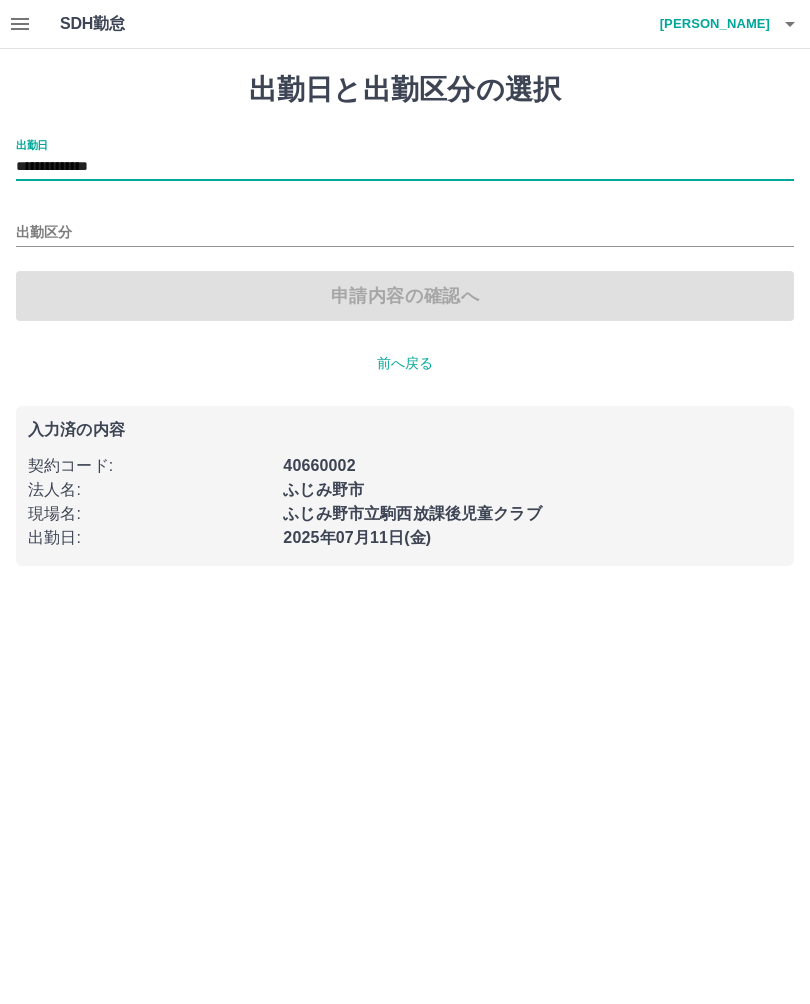 click on "出勤区分" at bounding box center (405, 233) 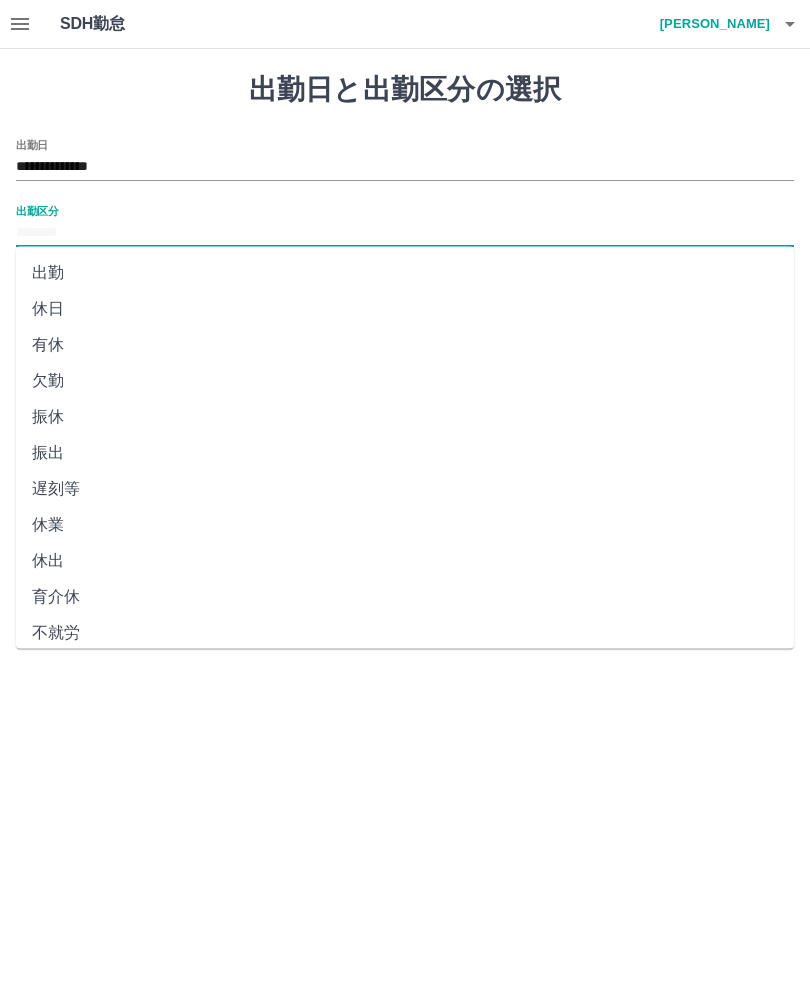 click on "休日" at bounding box center (405, 309) 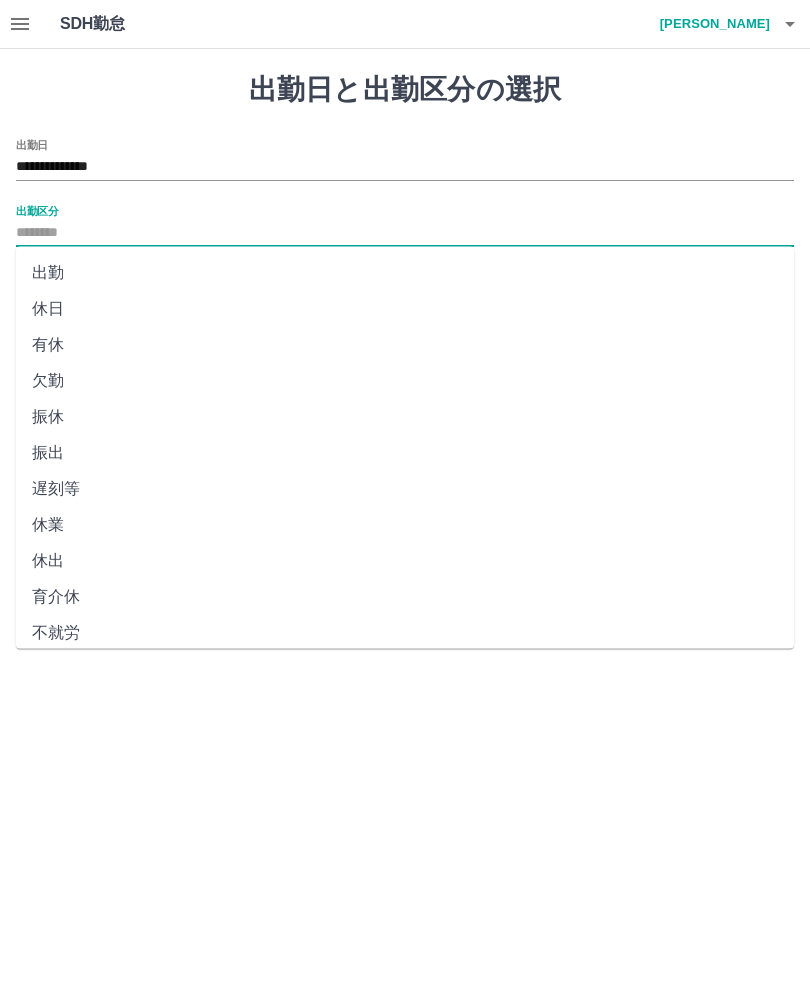 type on "**" 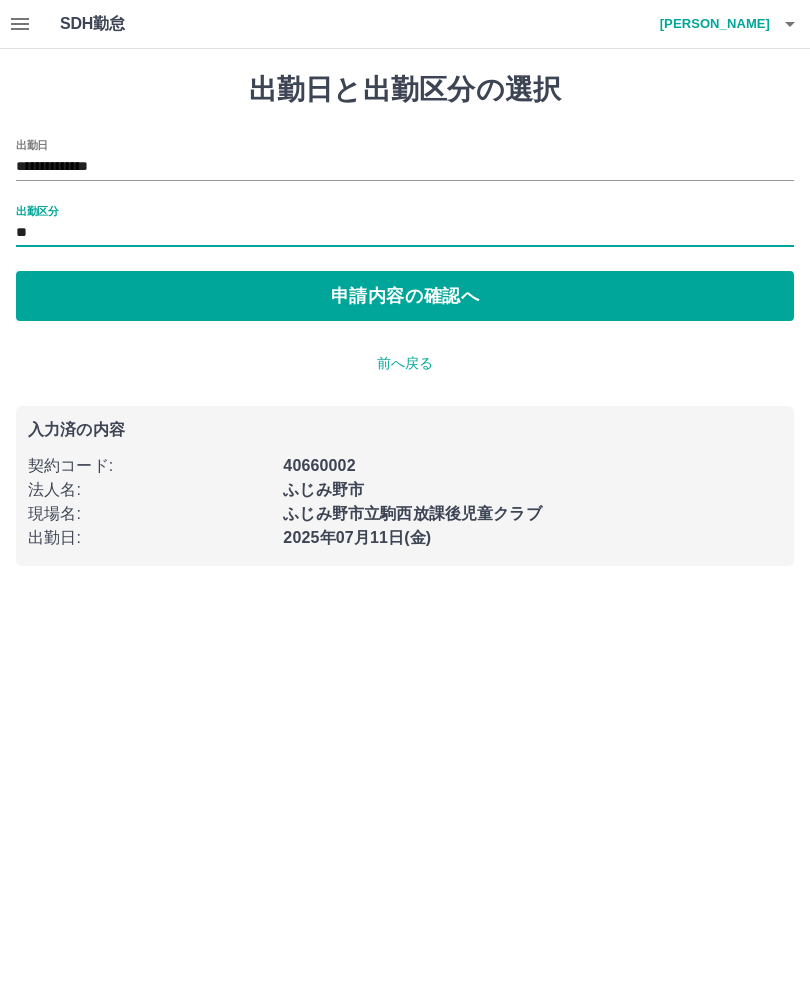 click on "申請内容の確認へ" at bounding box center (405, 296) 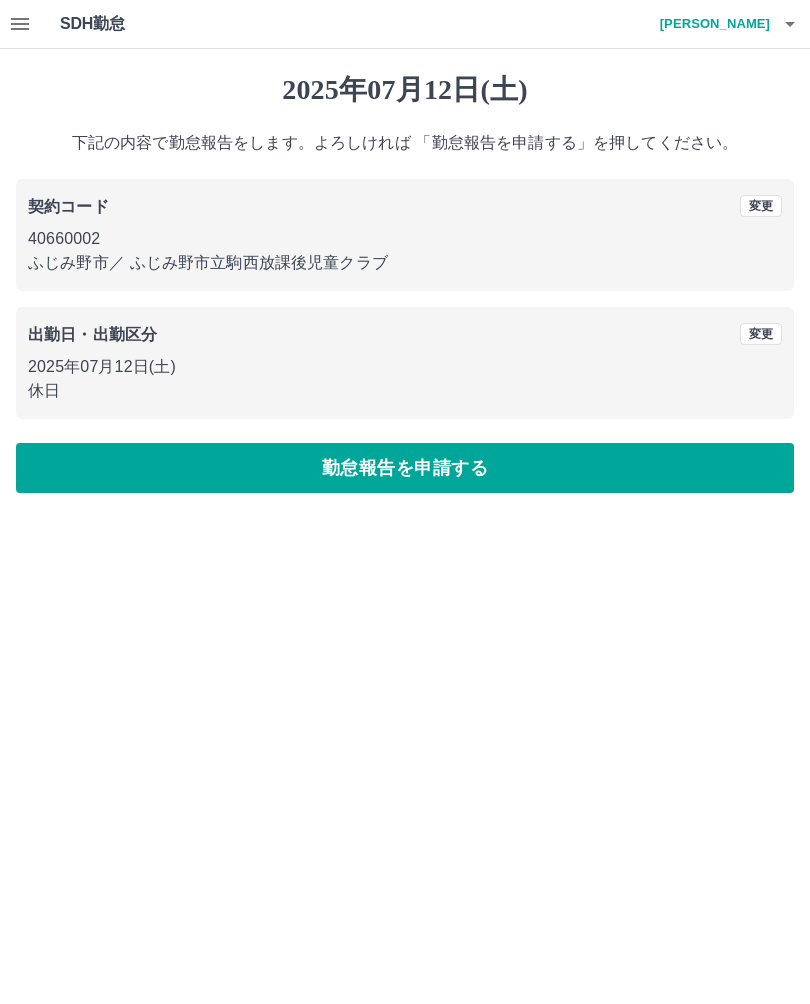 click on "勤怠報告を申請する" at bounding box center (405, 468) 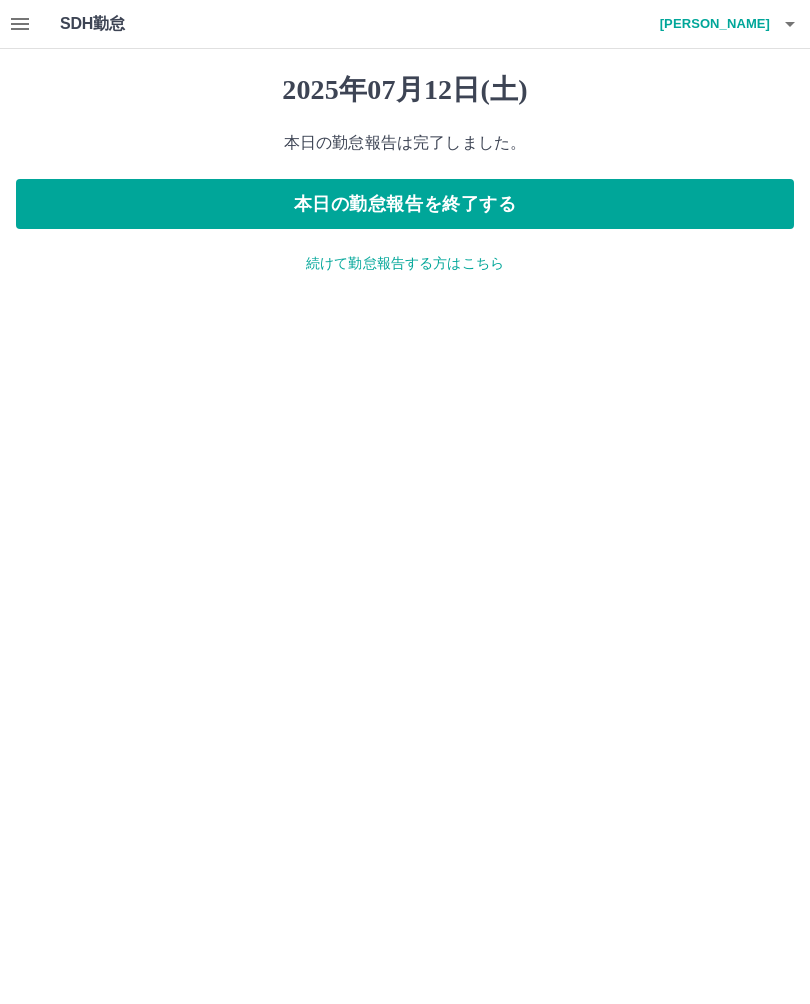 click on "本日の勤怠報告を終了する" at bounding box center [405, 204] 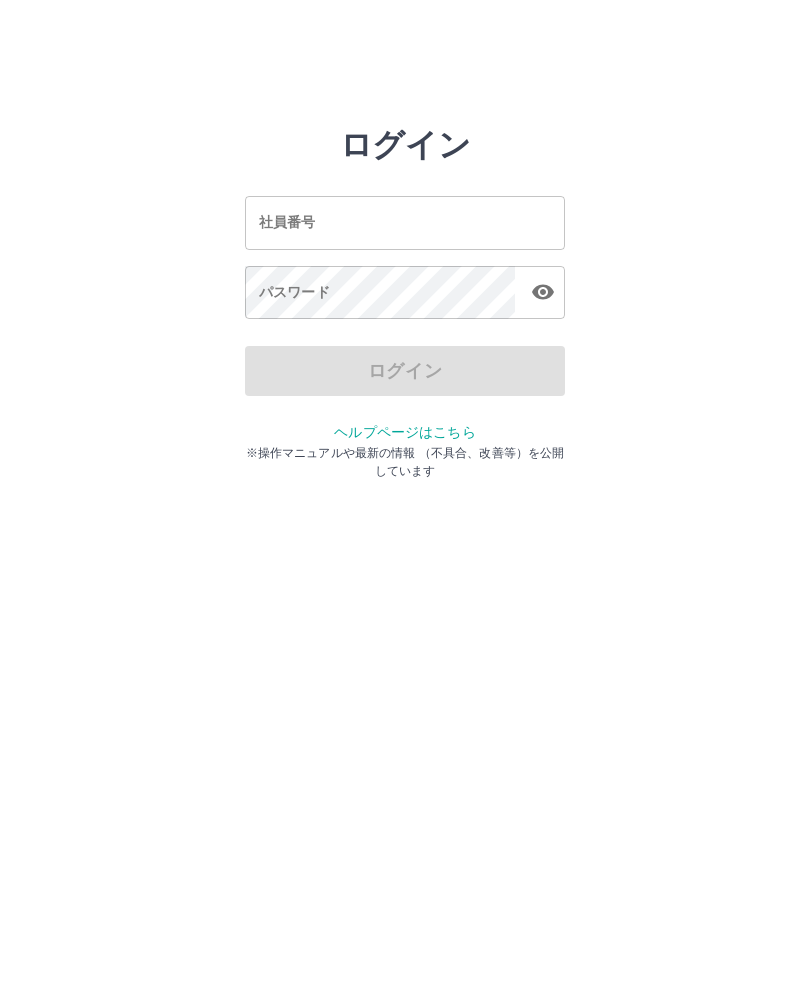 scroll, scrollTop: 0, scrollLeft: 0, axis: both 